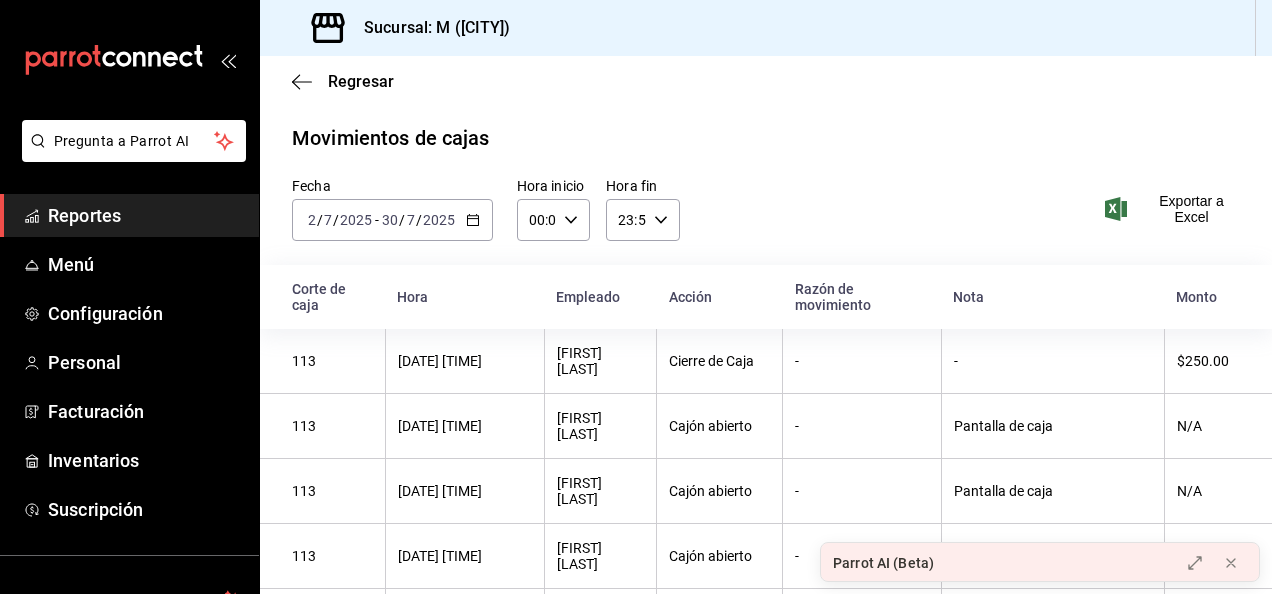 scroll, scrollTop: 0, scrollLeft: 0, axis: both 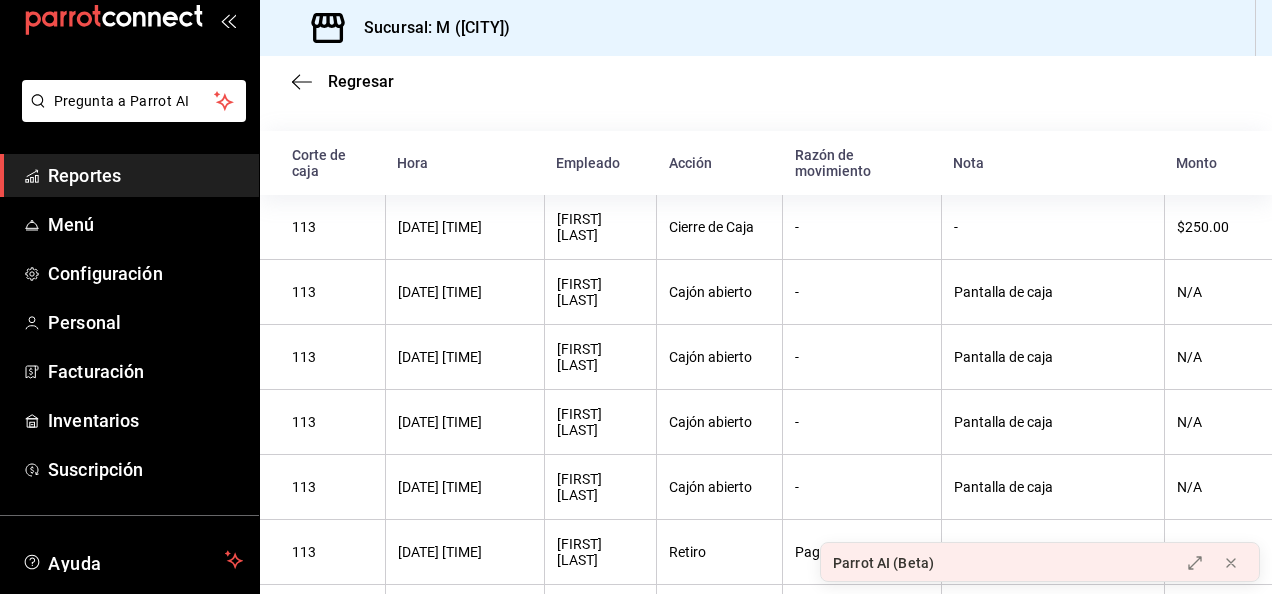 click on "Regresar" at bounding box center (766, 81) 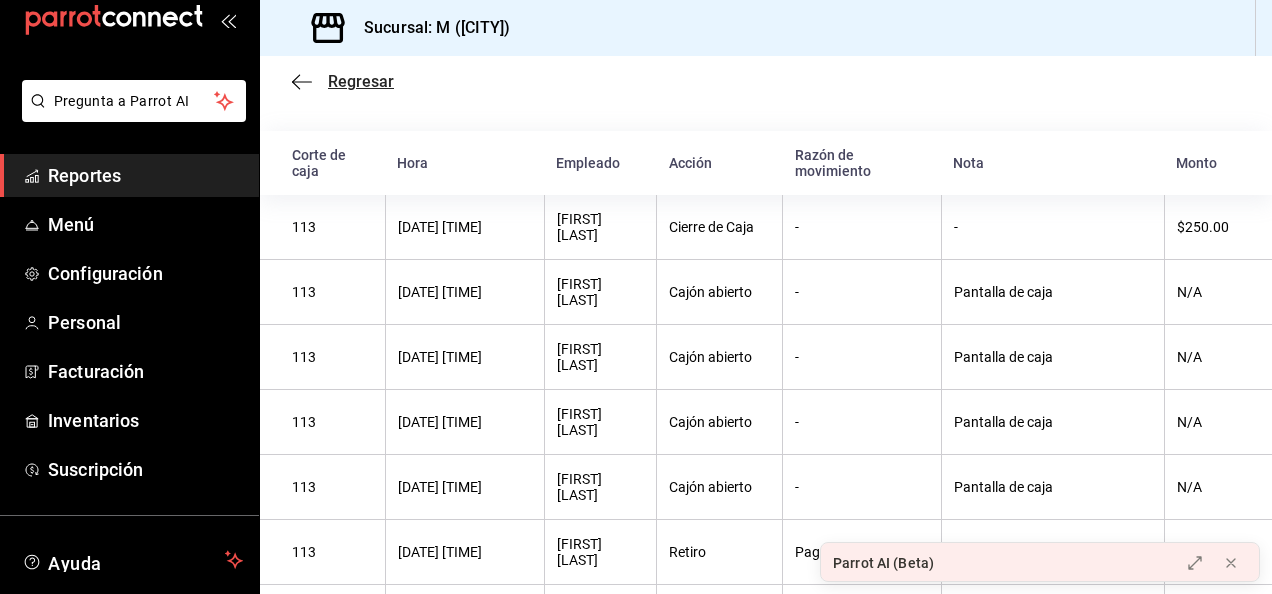 click on "Regresar" at bounding box center (361, 81) 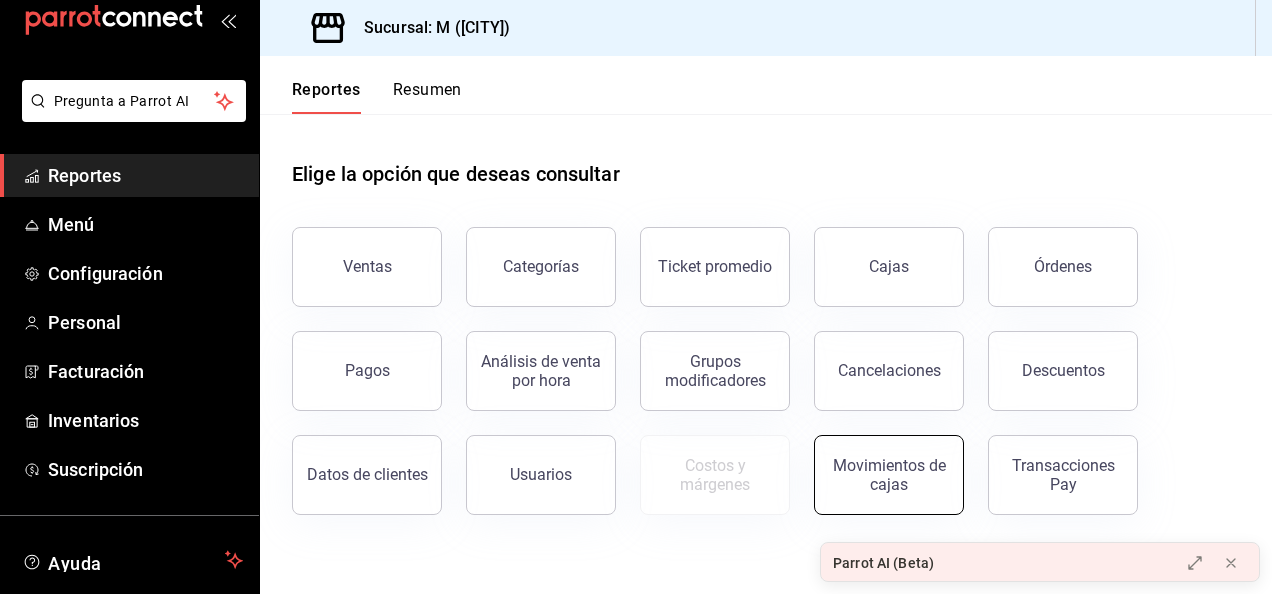 click on "Movimientos de cajas" at bounding box center (889, 475) 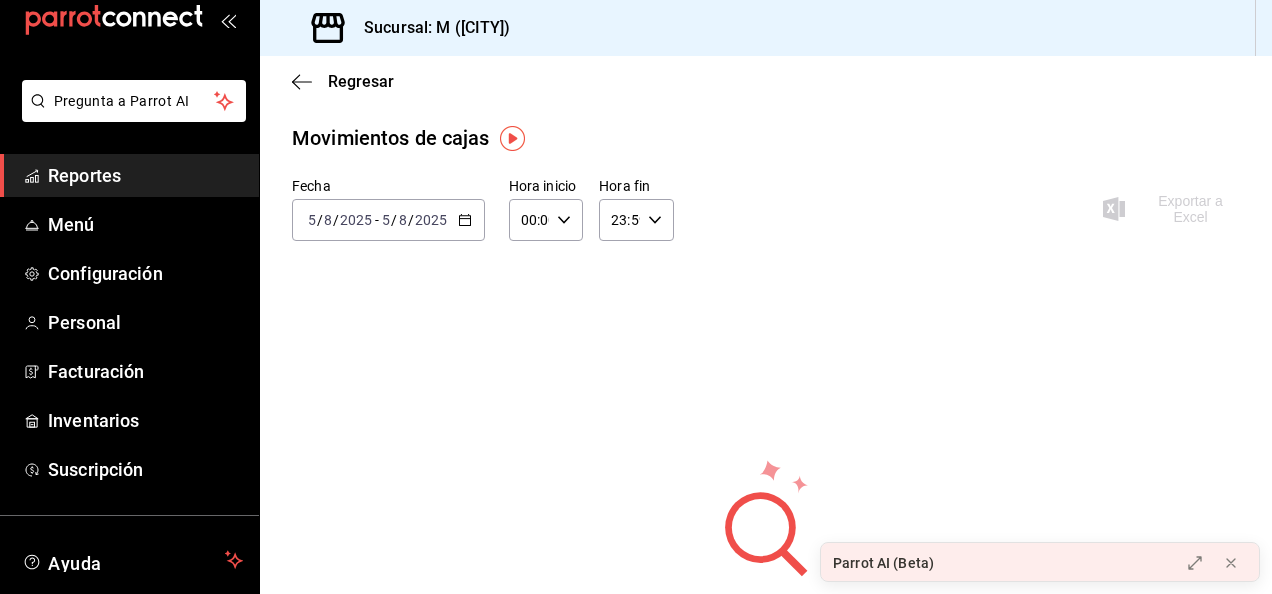 click 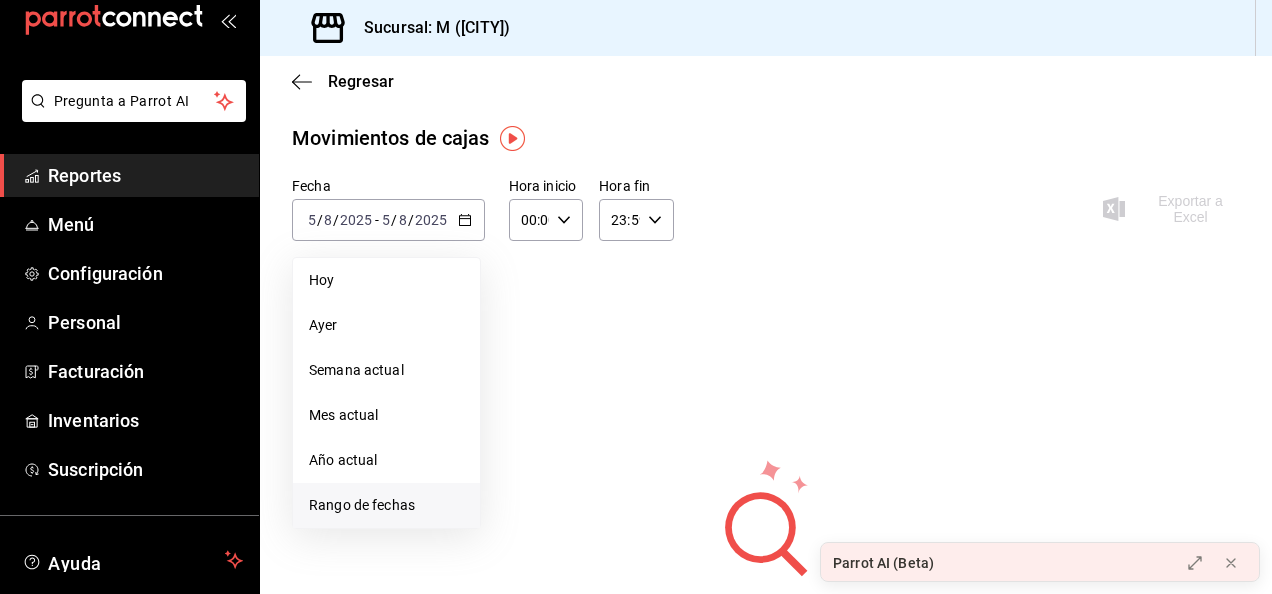 click on "Rango de fechas" at bounding box center [386, 505] 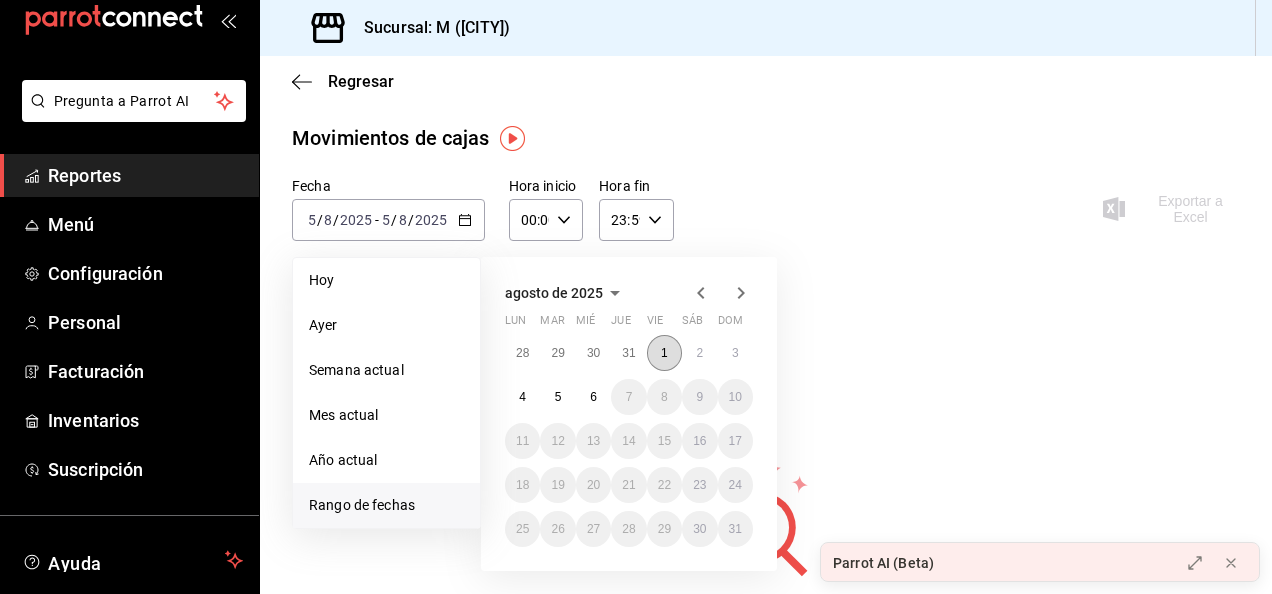 click on "1" at bounding box center [664, 353] 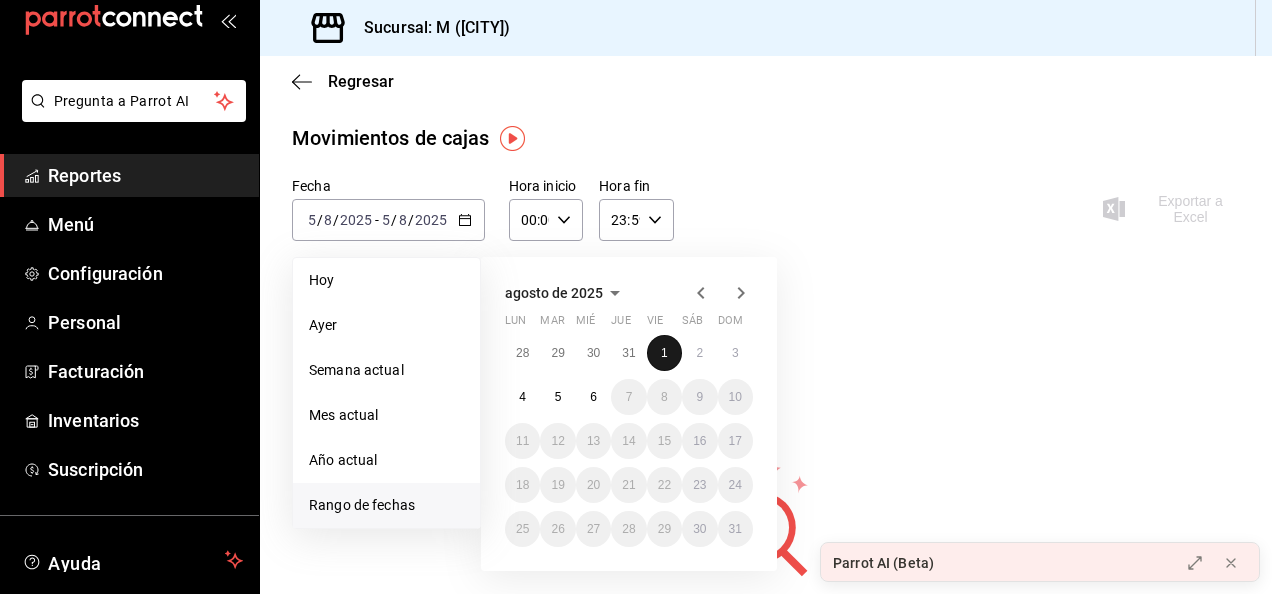 click on "1" at bounding box center (664, 353) 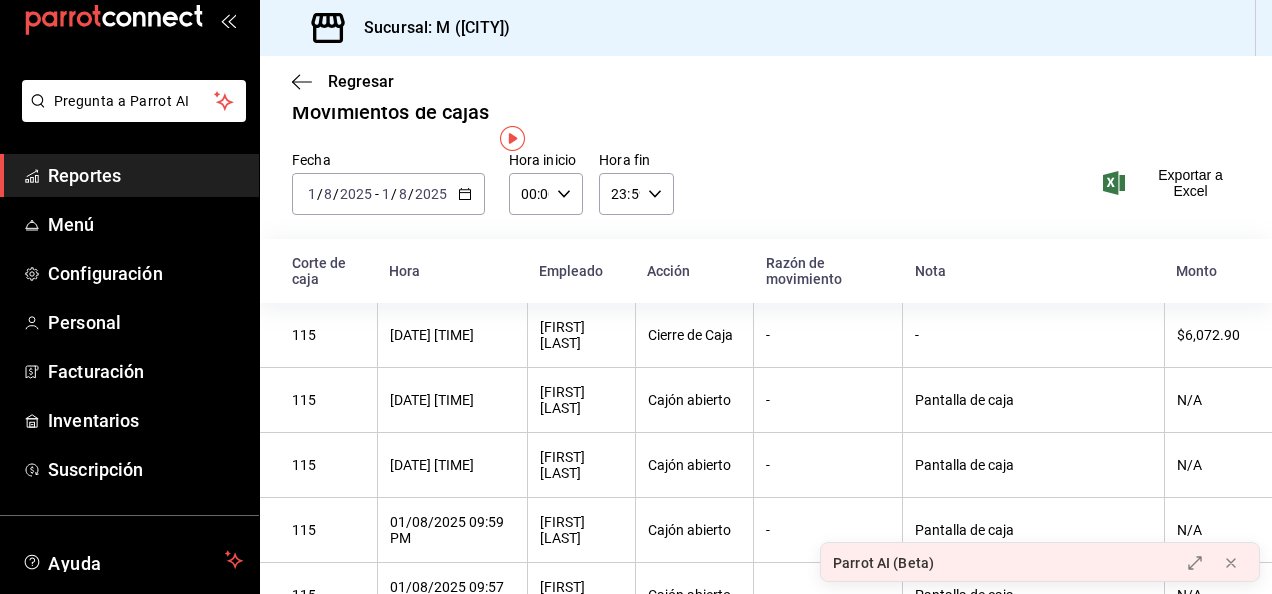 scroll, scrollTop: 0, scrollLeft: 0, axis: both 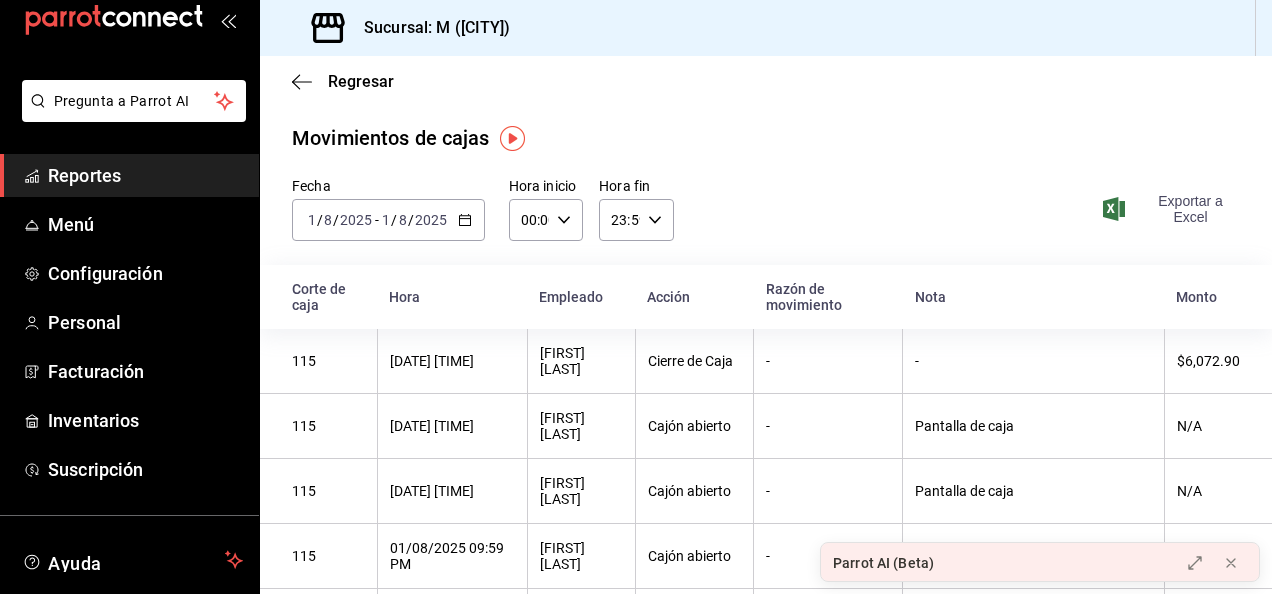 click on "Exportar a Excel" at bounding box center (1173, 209) 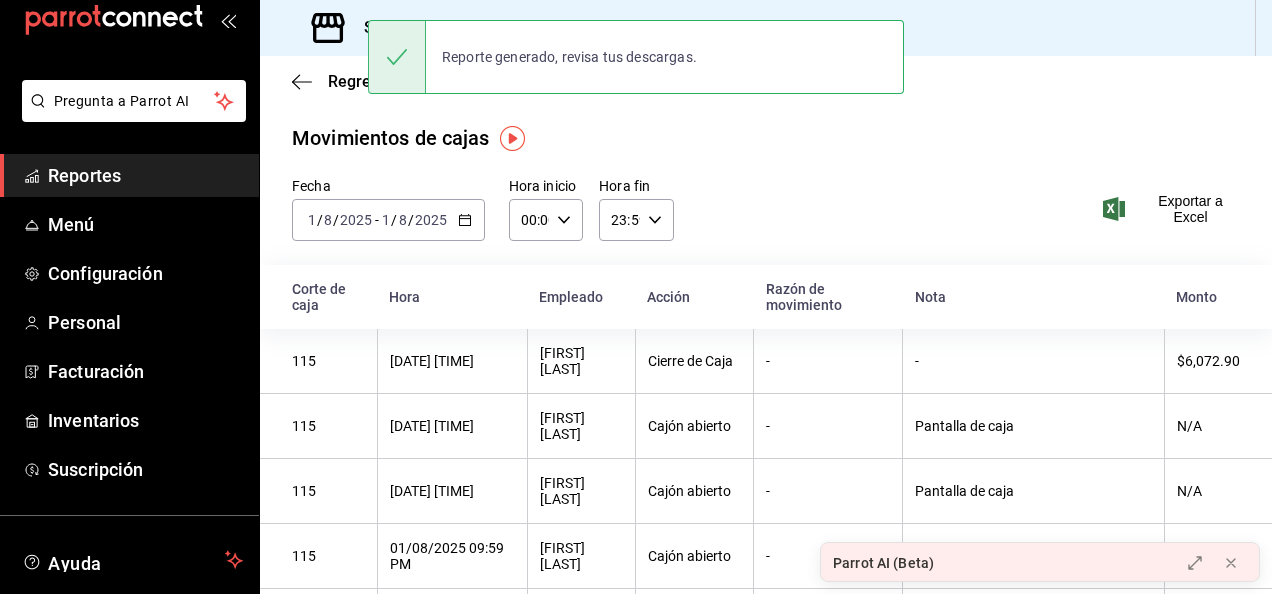 click on "-" at bounding box center [377, 220] 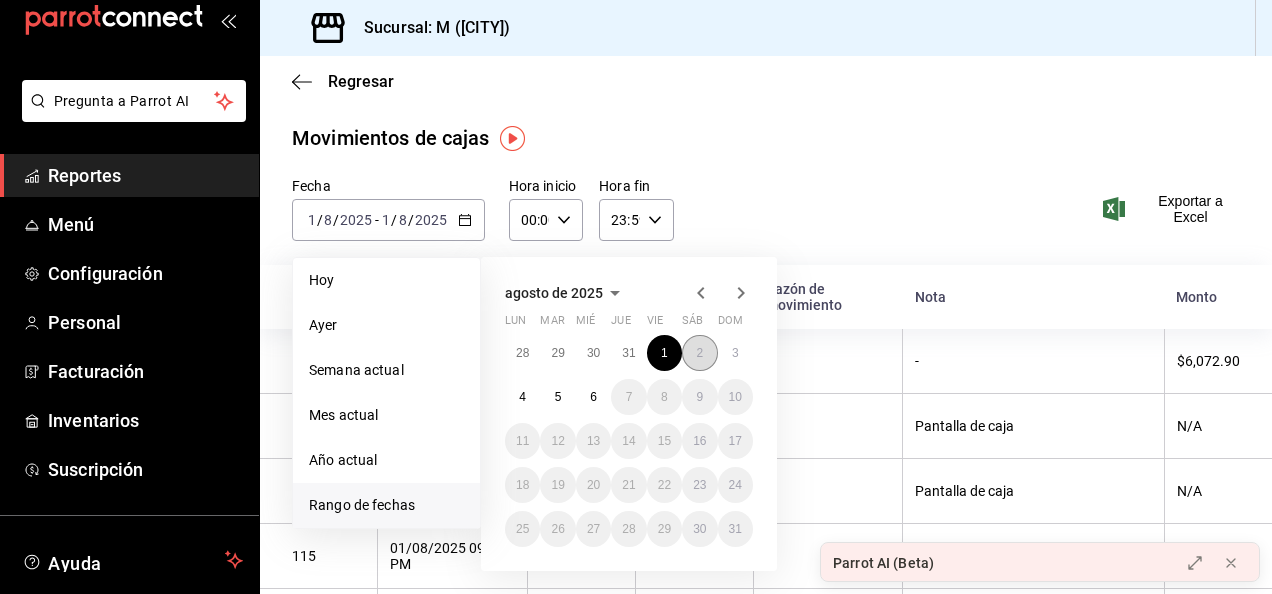 click on "2" at bounding box center [699, 353] 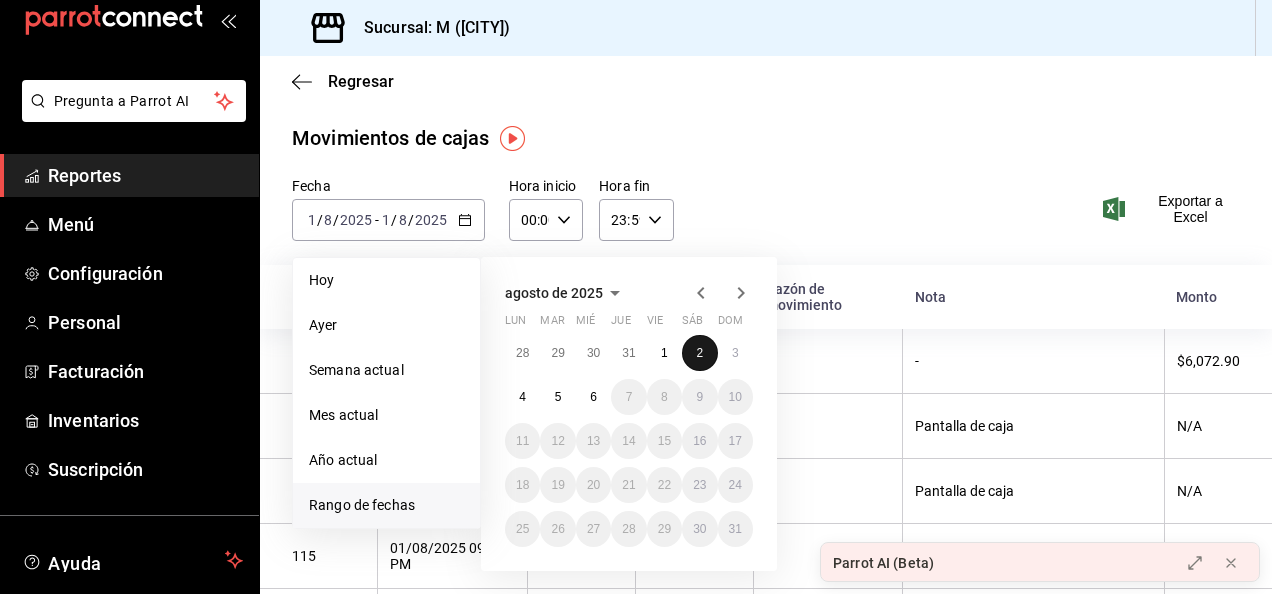 click on "2" at bounding box center (699, 353) 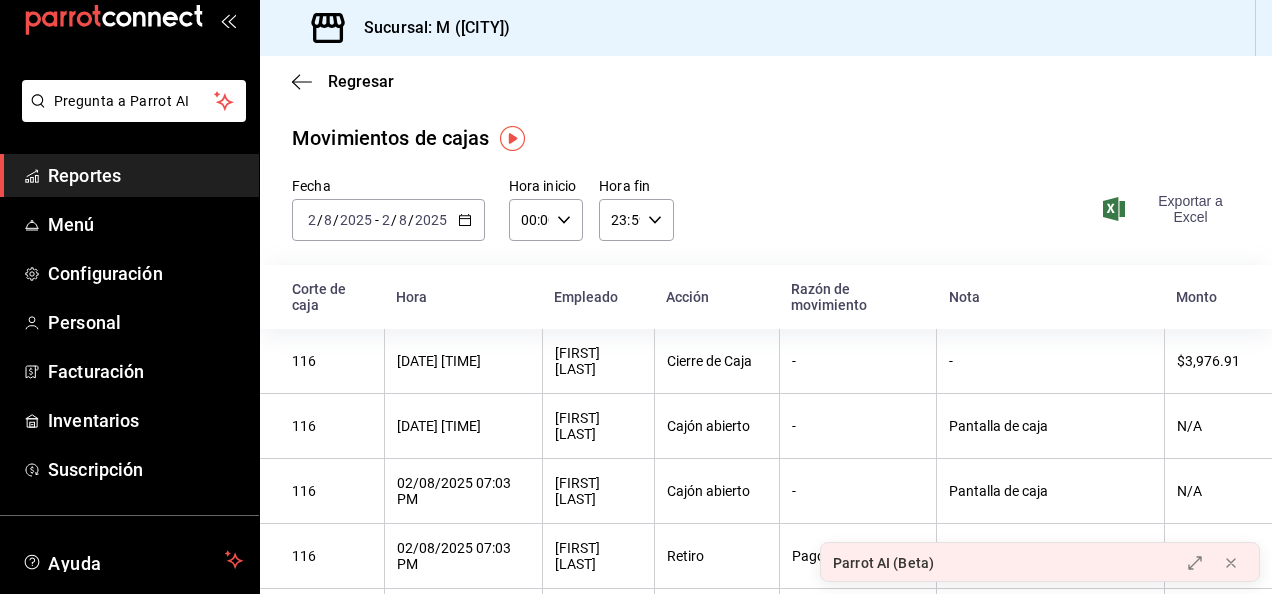 click on "Exportar a Excel" at bounding box center [1173, 209] 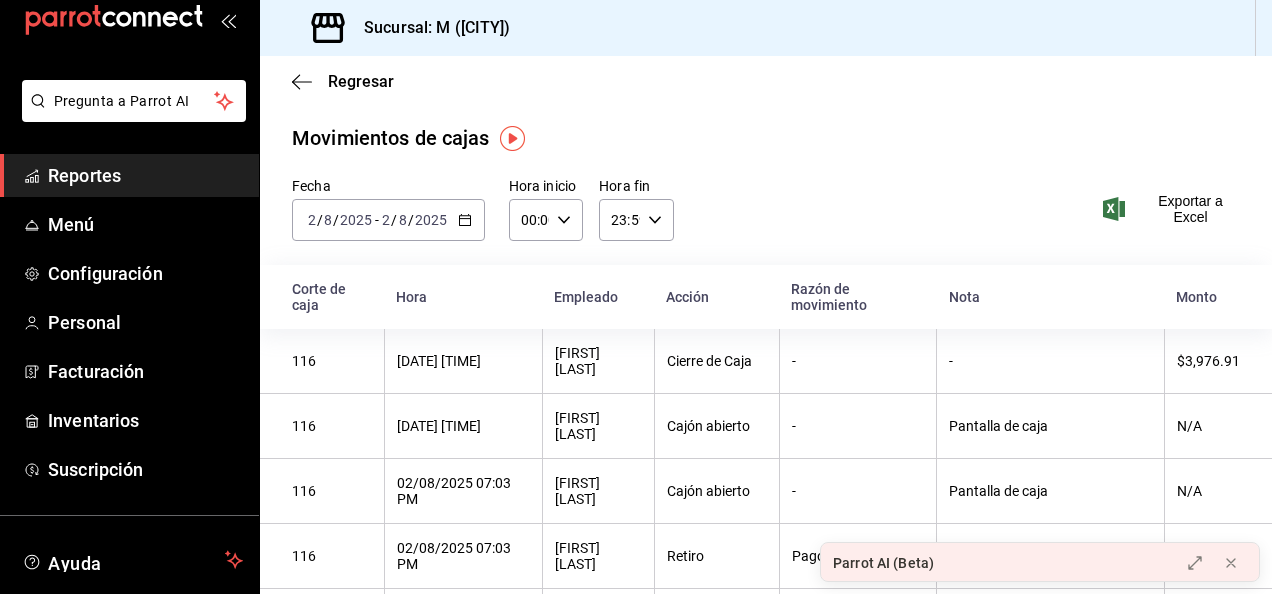 click on "2025-08-02 2 / 8 / 2025 - 2025-08-02 2 / 8 / 2025" at bounding box center [388, 220] 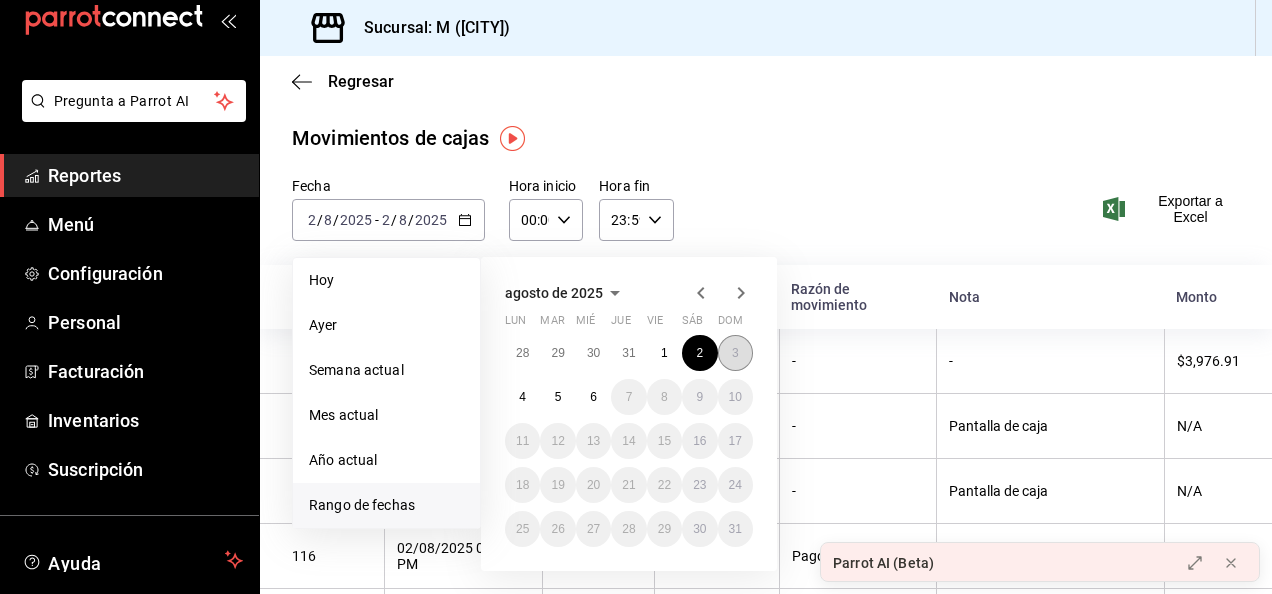 click on "3" at bounding box center (735, 353) 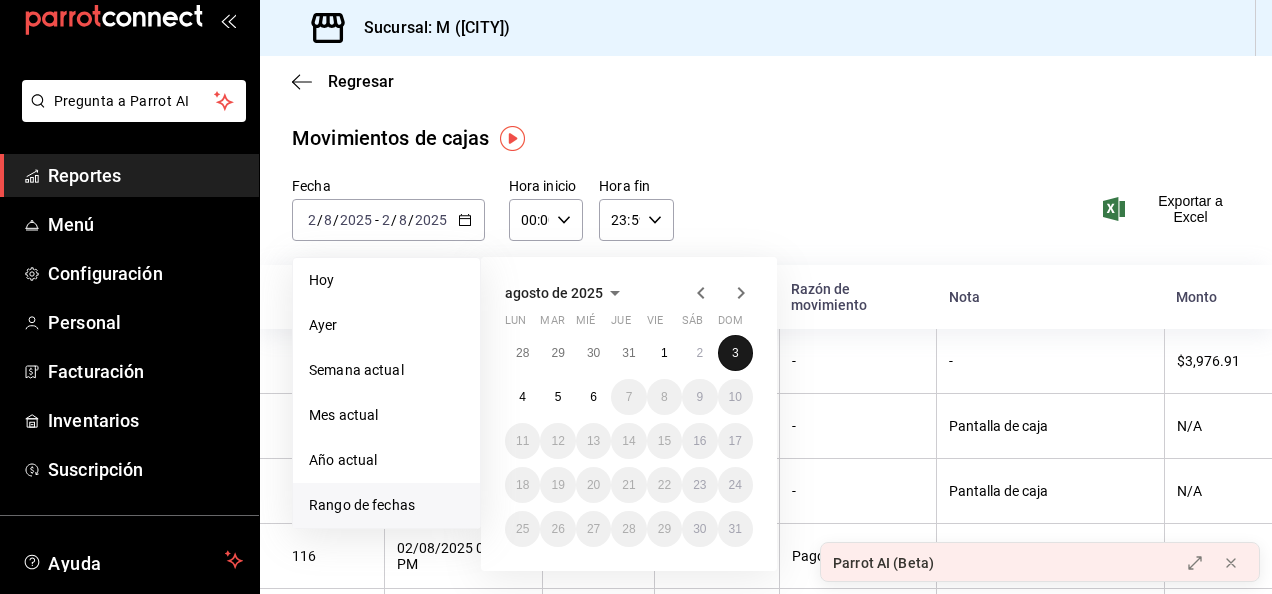 click on "3" at bounding box center [735, 353] 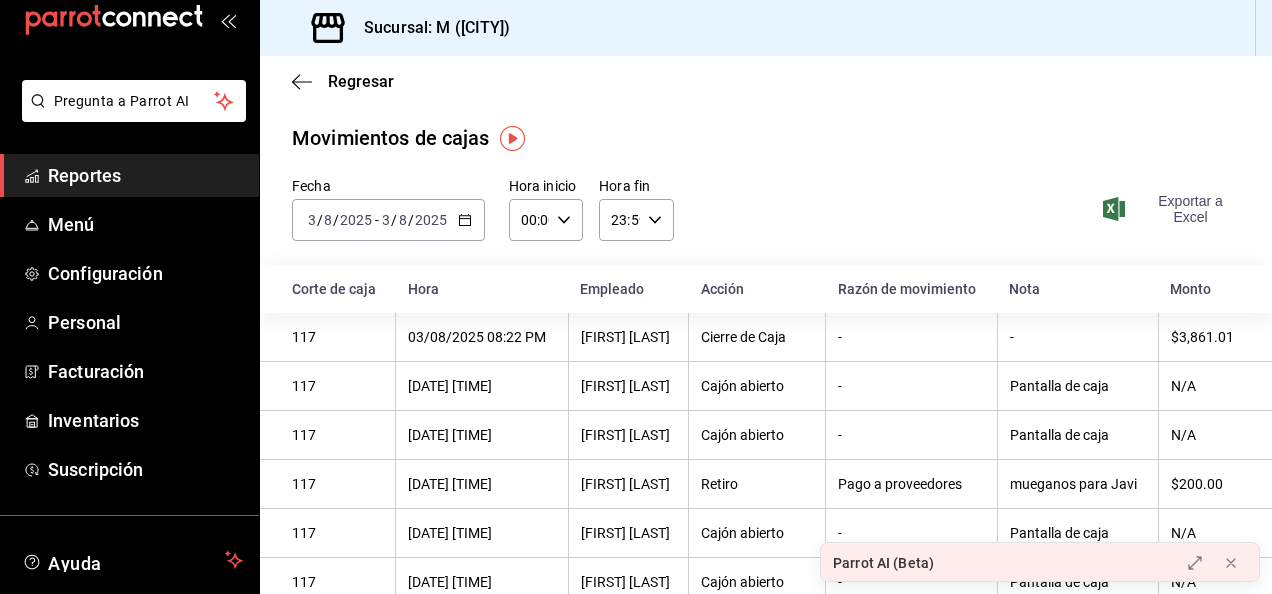 click on "Exportar a Excel" at bounding box center (1173, 209) 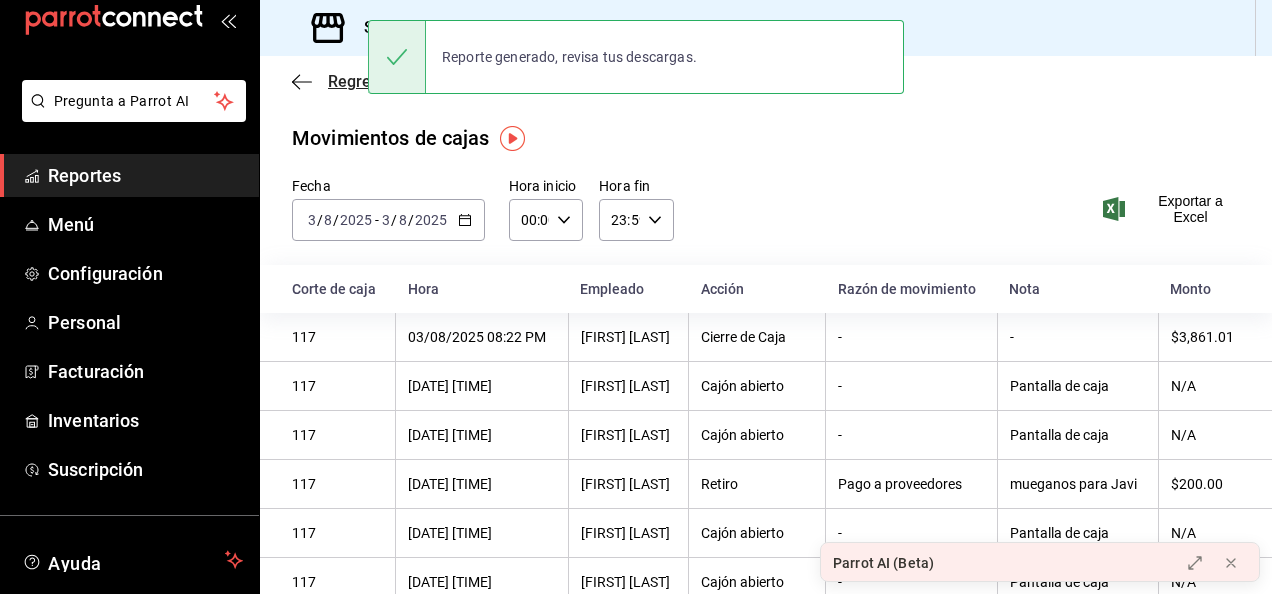 click 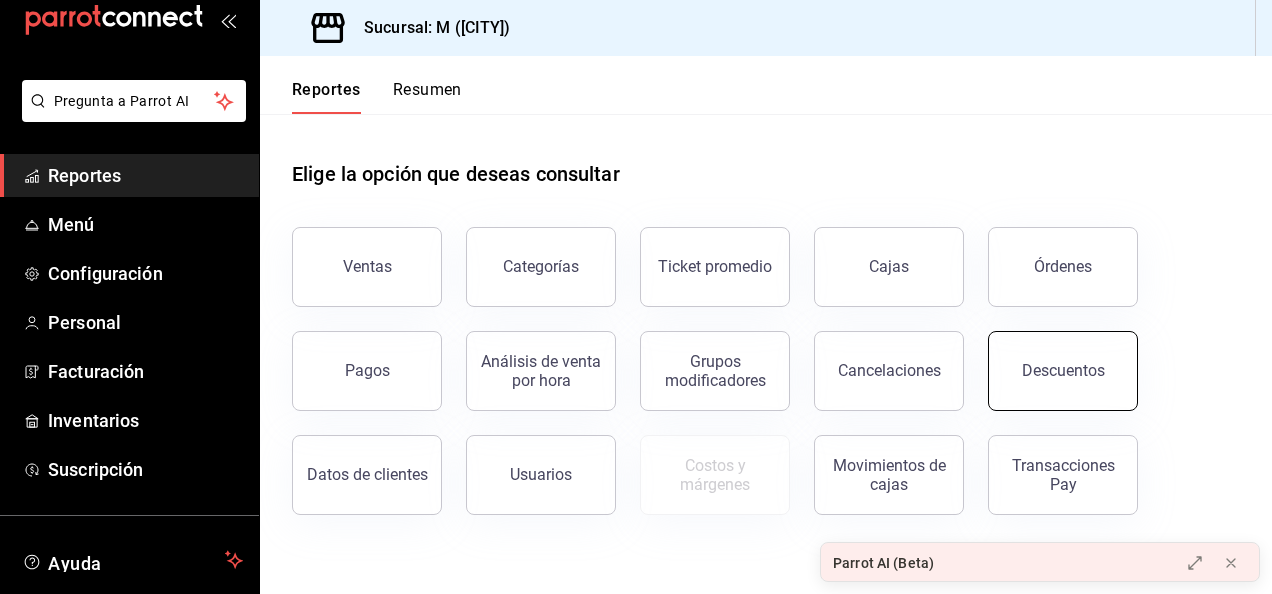 click on "Descuentos" at bounding box center (1063, 370) 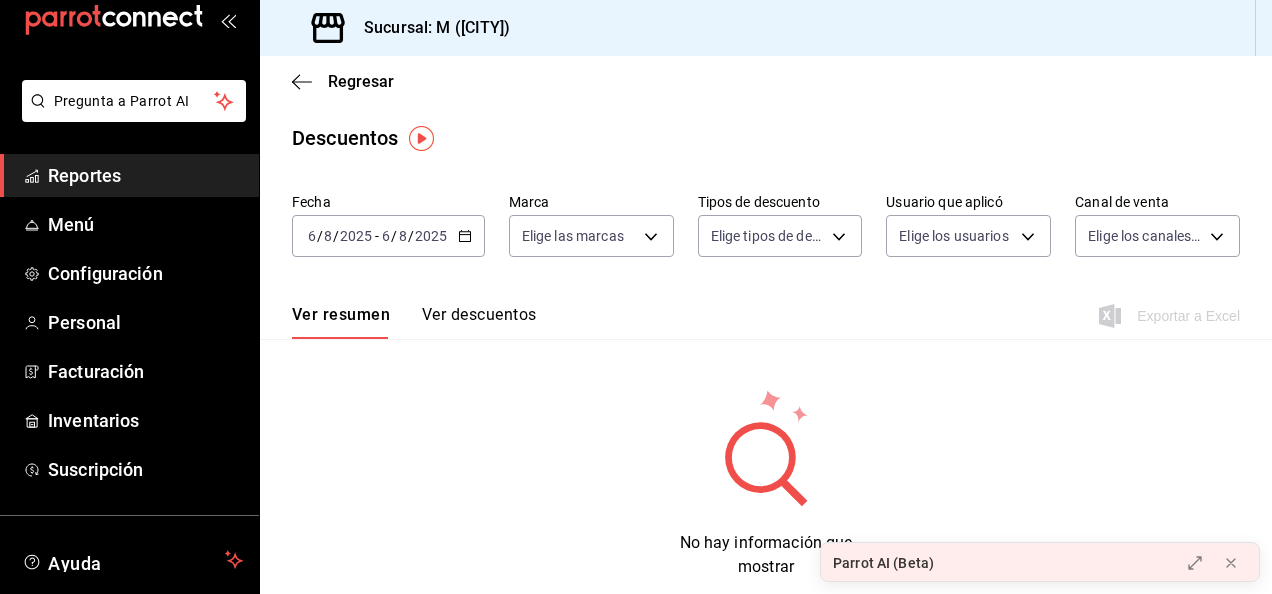 click on "/" at bounding box center [411, 236] 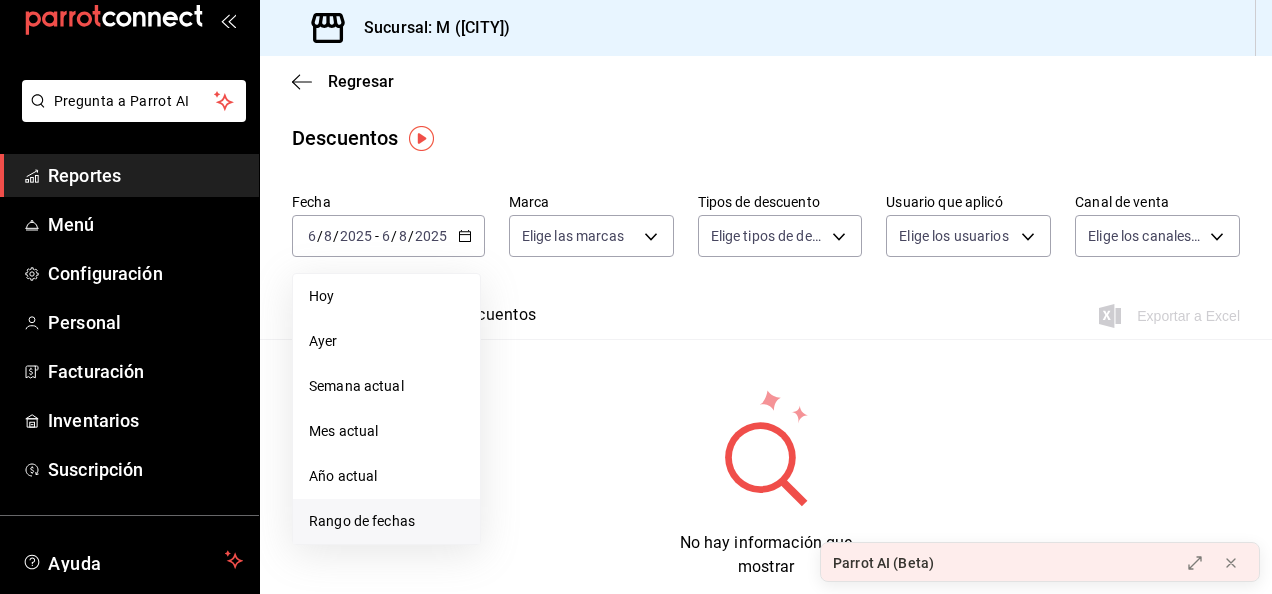 click on "Rango de fechas" at bounding box center [386, 521] 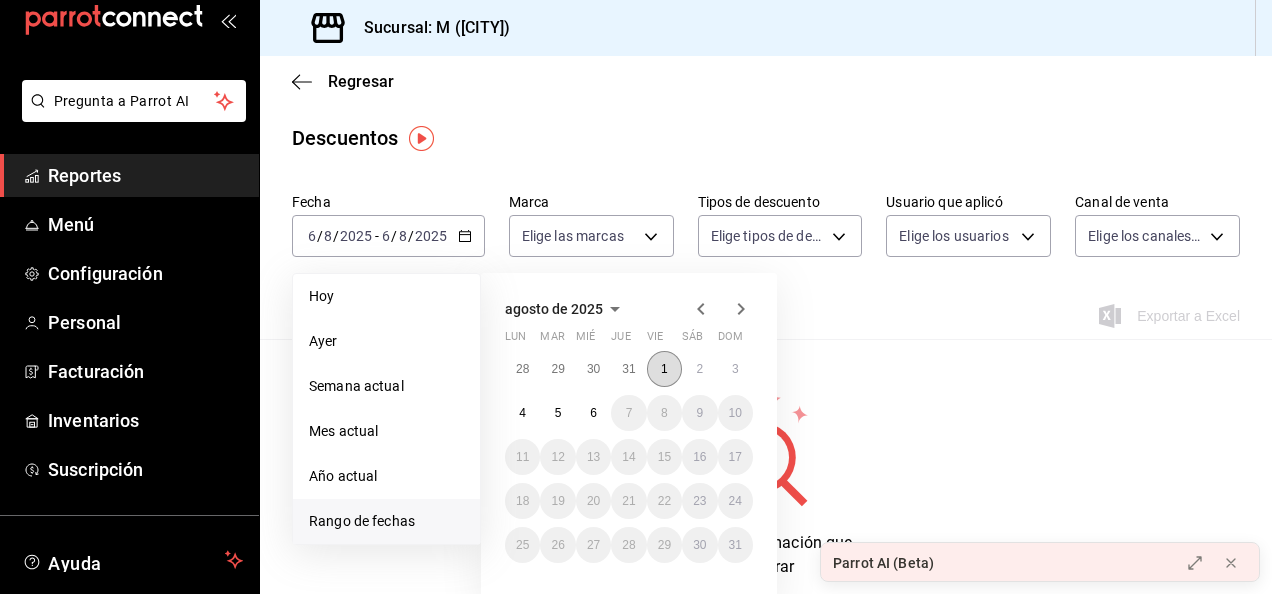 click on "1" at bounding box center [664, 369] 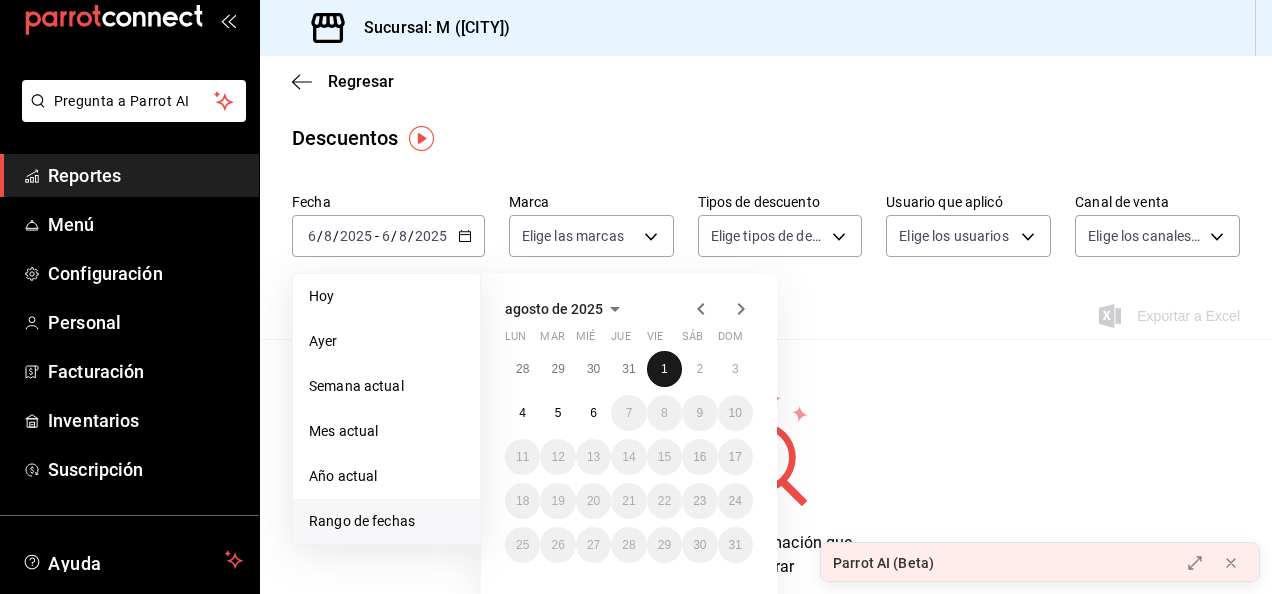 click on "1" at bounding box center [664, 369] 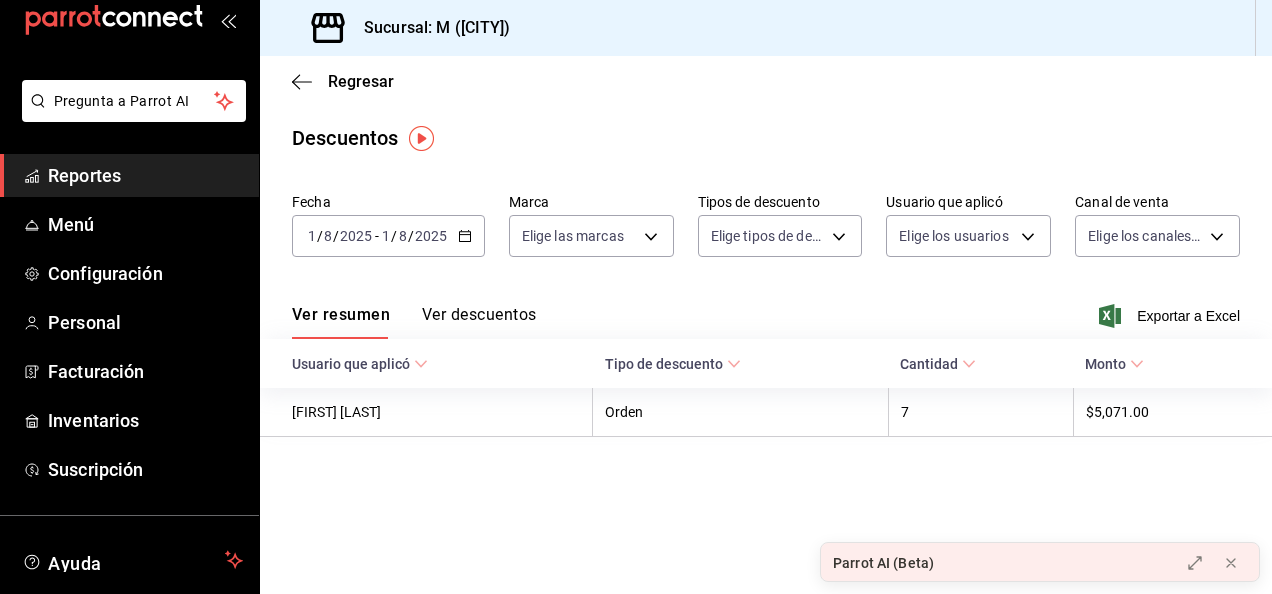 click 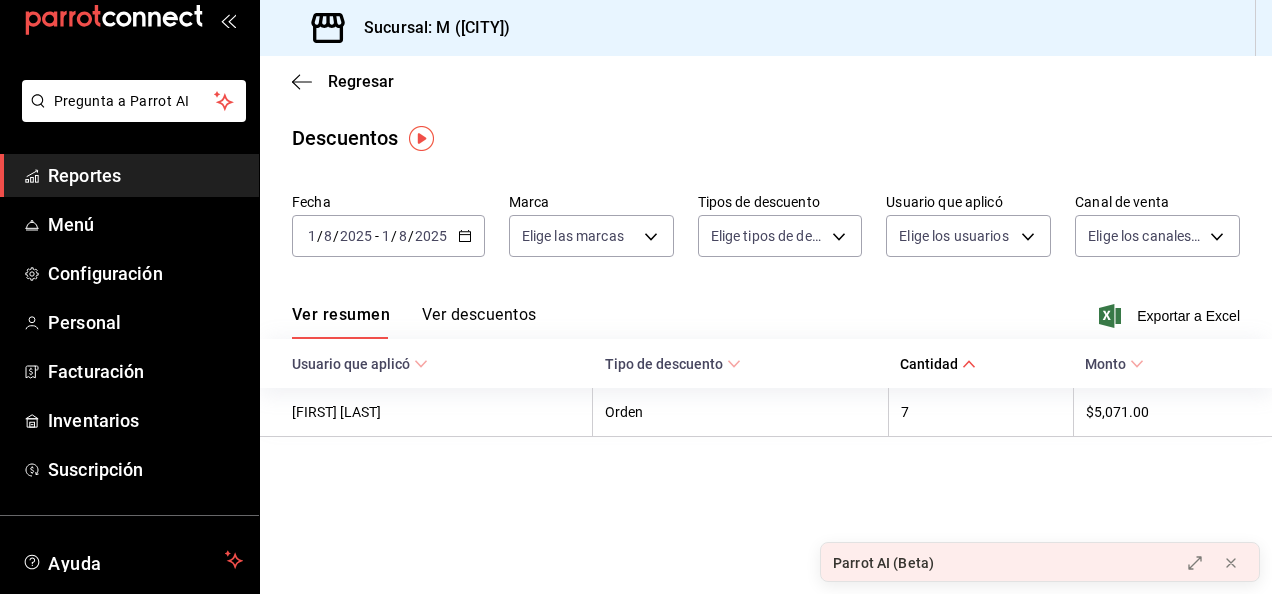 click 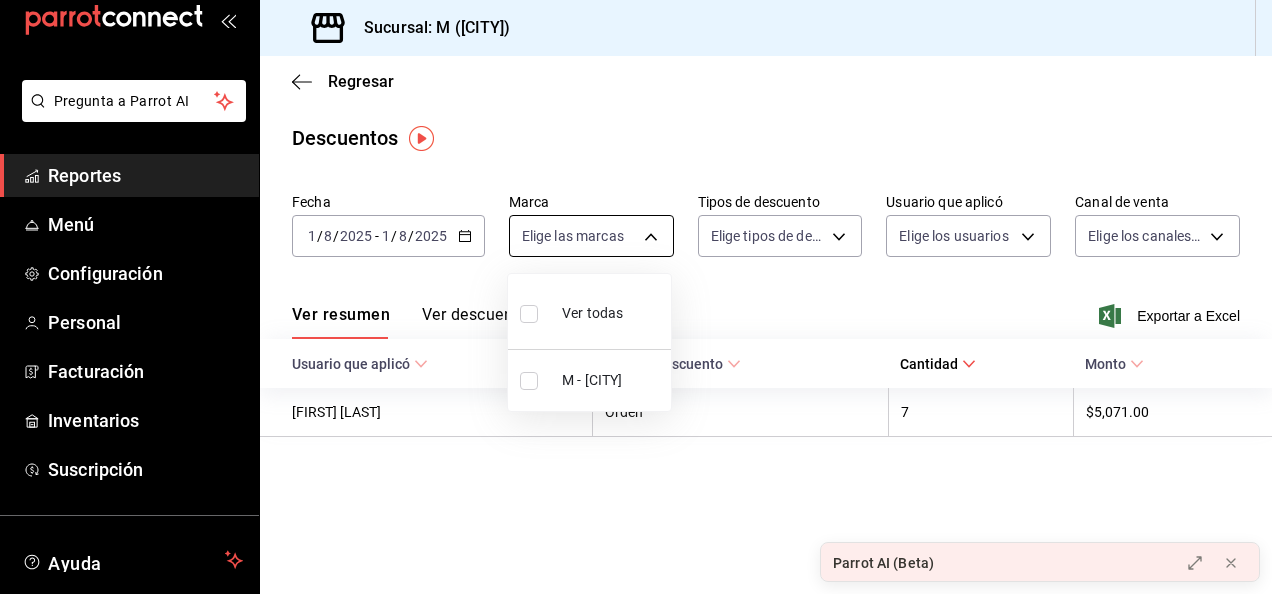 click on "Pregunta a Parrot AI Reportes   Menú   Configuración   Personal   Facturación   Inventarios   Suscripción   Ayuda Recomienda Parrot   [FIRST] [LAST]   Sugerir nueva función   Sucursal: M ([CITY]) Regresar Descuentos Fecha [DATE] [DATE] - [DATE] [DATE] - [DATE] Marca Elige las marcas Tipos de descuento Elige tipos de descuento Usuario que aplicó Elige los usuarios Canal de venta Elige los canales de venta Ver resumen Ver descuentos Exportar a Excel Usuario que aplicó Tipo de descuento Cantidad Monto [FIRST] [LAST] Orden 7 $5,071.00 Pregunta a Parrot AI Reportes   Menú   Configuración   Personal   Facturación   Inventarios   Suscripción   Ayuda Recomienda Parrot   [FIRST] [LAST]   Sugerir nueva función   GANA 1 MES GRATIS EN TU SUSCRIPCIÓN AQUÍ ¿Recuerdas cómo empezó tu restaurante?
Hoy puedes ayudar a un colega a tener el mismo cambio que tú viviste.
Recomienda Parrot directamente desde tu Portal Administrador.
Es fácil y rápido.
🎁 Por cada restaurante que se una, ganas 1 mes gratis." at bounding box center (636, 297) 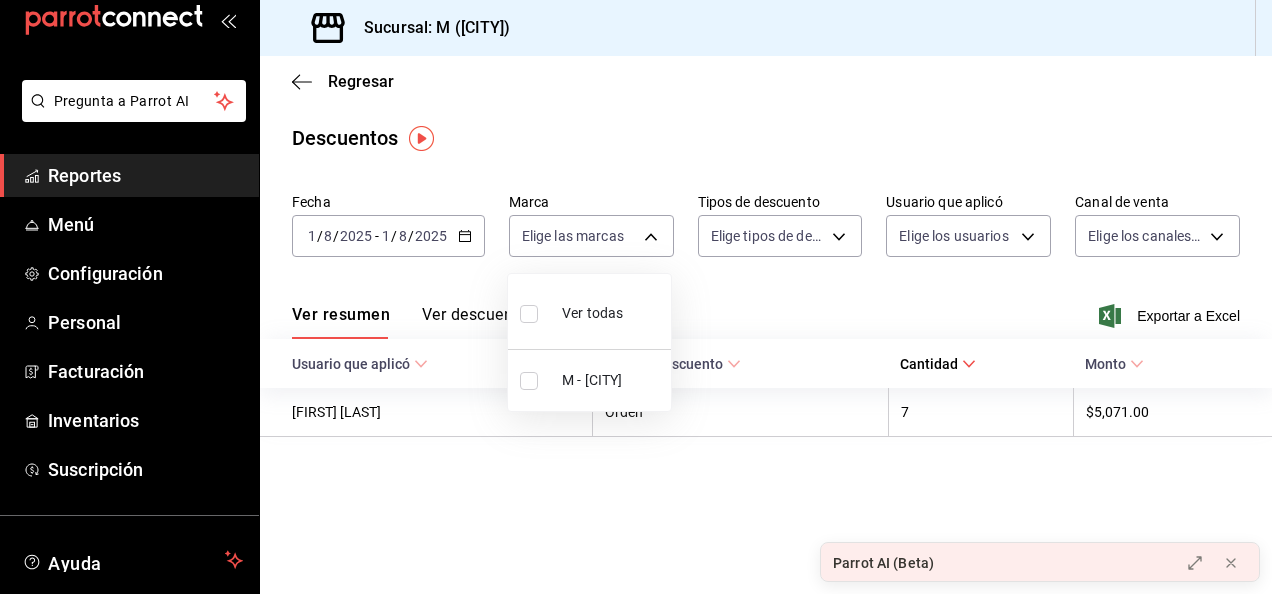 click at bounding box center (636, 297) 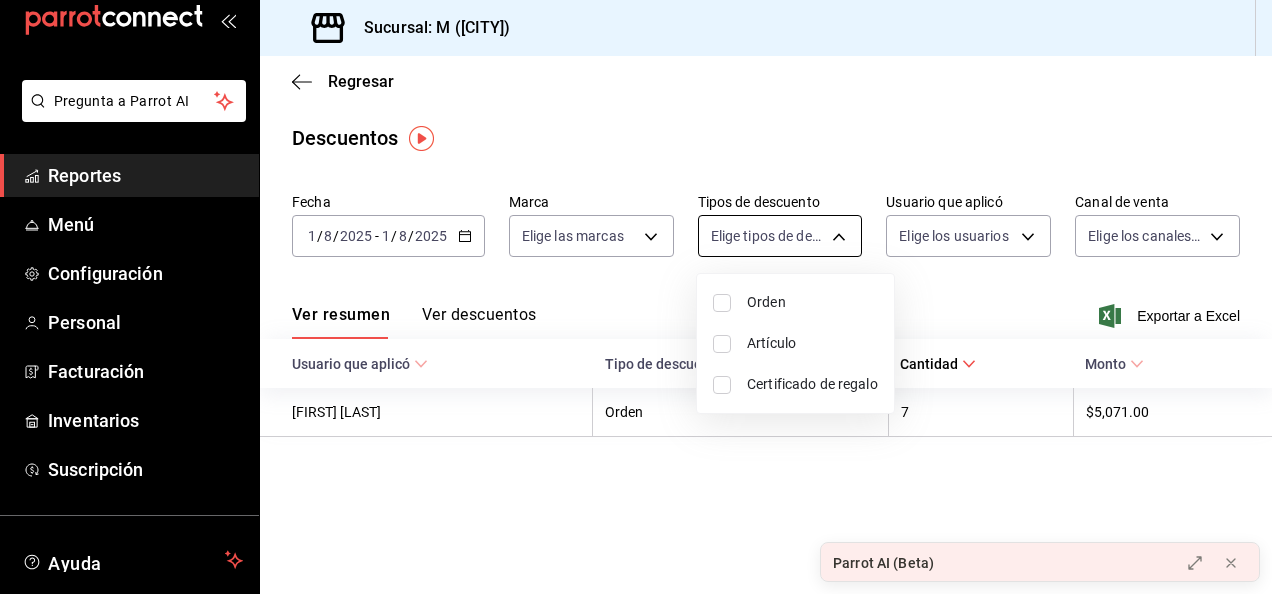 click on "Pregunta a Parrot AI Reportes   Menú   Configuración   Personal   Facturación   Inventarios   Suscripción   Ayuda Recomienda Parrot   [FIRST] [LAST]   Sugerir nueva función   Sucursal: M ([CITY]) Regresar Descuentos Fecha [DATE] [DATE] - [DATE] [DATE] - [DATE] Marca Elige las marcas Tipos de descuento Elige tipos de descuento Usuario que aplicó Elige los usuarios Canal de venta Elige los canales de venta Ver resumen Ver descuentos Exportar a Excel Usuario que aplicó Tipo de descuento Cantidad Monto [FIRST] [LAST] Orden 7 $5,071.00 Pregunta a Parrot AI Reportes   Menú   Configuración   Personal   Facturación   Inventarios   Suscripción   Ayuda Recomienda Parrot   [FIRST] [LAST]   Sugerir nueva función   GANA 1 MES GRATIS EN TU SUSCRIPCIÓN AQUÍ ¿Recuerdas cómo empezó tu restaurante?
Hoy puedes ayudar a un colega a tener el mismo cambio que tú viviste.
Recomienda Parrot directamente desde tu Portal Administrador.
Es fácil y rápido.
🎁 Por cada restaurante que se una, ganas 1 mes gratis." at bounding box center [636, 297] 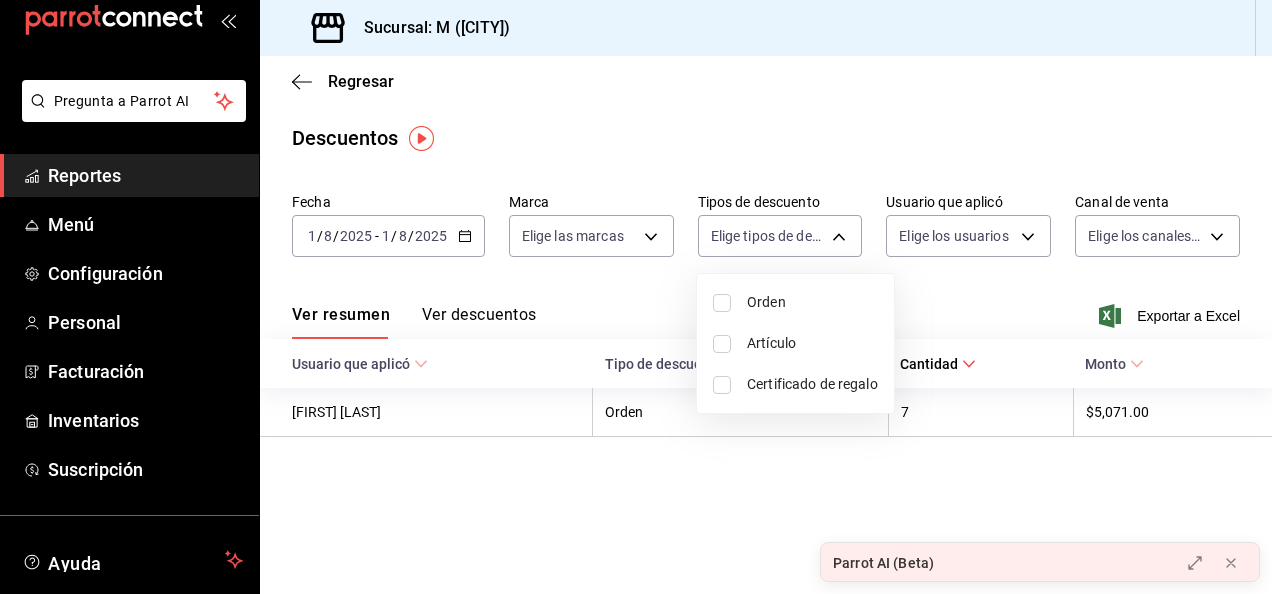 click at bounding box center [636, 297] 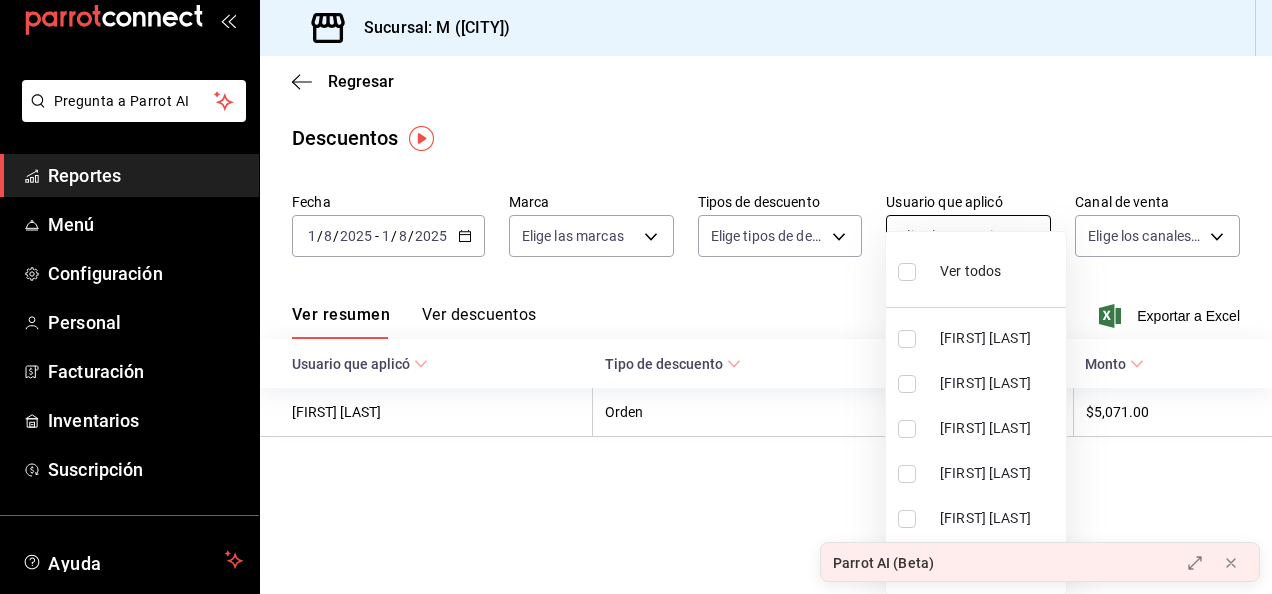 click on "Pregunta a Parrot AI Reportes   Menú   Configuración   Personal   Facturación   Inventarios   Suscripción   Ayuda Recomienda Parrot   [FIRST] [LAST]   Sugerir nueva función   Sucursal: M ([CITY]) Regresar Descuentos Fecha [DATE] [DATE] - [DATE] [DATE] - [DATE] Marca Elige las marcas Tipos de descuento Elige tipos de descuento Usuario que aplicó Elige los usuarios Canal de venta Elige los canales de venta Ver resumen Ver descuentos Exportar a Excel Usuario que aplicó Tipo de descuento Cantidad Monto [FIRST] [LAST] Orden 7 $5,071.00 Pregunta a Parrot AI Reportes   Menú   Configuración   Personal   Facturación   Inventarios   Suscripción   Ayuda Recomienda Parrot   [FIRST] [LAST]   Sugerir nueva función   GANA 1 MES GRATIS EN TU SUSCRIPCIÓN AQUÍ ¿Recuerdas cómo empezó tu restaurante?
Hoy puedes ayudar a un colega a tener el mismo cambio que tú viviste.
Recomienda Parrot directamente desde tu Portal Administrador.
Es fácil y rápido.
🎁 Por cada restaurante que se una, ganas 1 mes gratis." at bounding box center (636, 297) 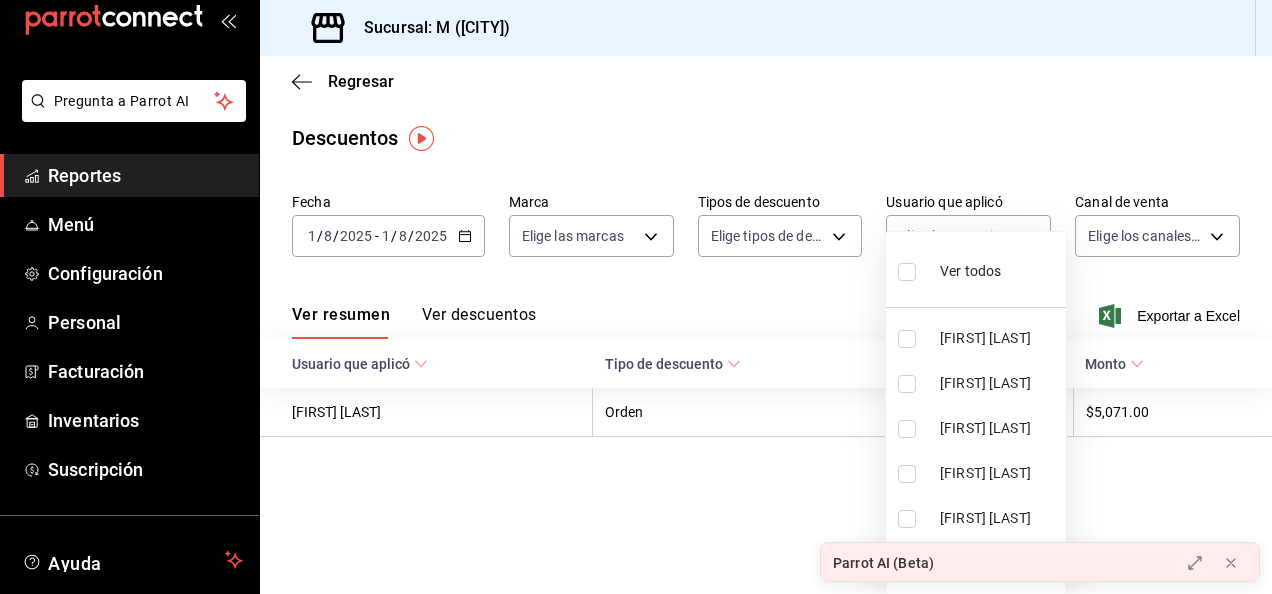 click at bounding box center [636, 297] 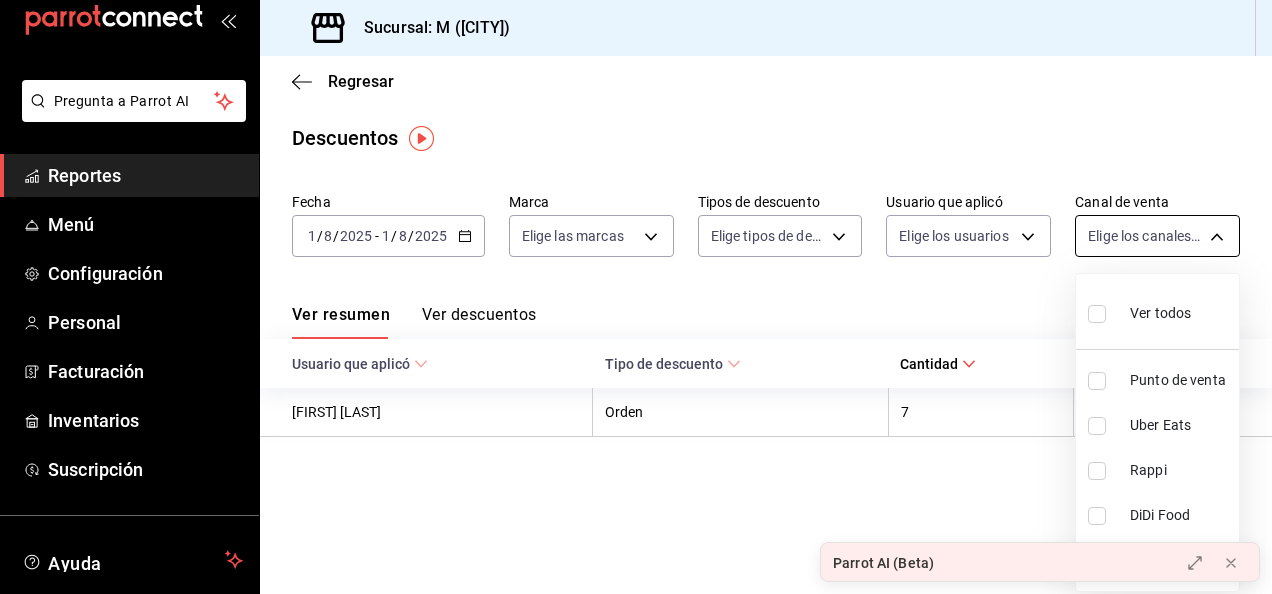 click on "Pregunta a Parrot AI Reportes   Menú   Configuración   Personal   Facturación   Inventarios   Suscripción   Ayuda Recomienda Parrot   [FIRST] [LAST]   Sugerir nueva función   Sucursal: M ([CITY]) Regresar Descuentos Fecha [DATE] [DATE] - [DATE] [DATE] - [DATE] Marca Elige las marcas Tipos de descuento Elige tipos de descuento Usuario que aplicó Elige los usuarios Canal de venta Elige los canales de venta Ver resumen Ver descuentos Exportar a Excel Usuario que aplicó Tipo de descuento Cantidad Monto [FIRST] [LAST] Orden 7 $5,071.00 Pregunta a Parrot AI Reportes   Menú   Configuración   Personal   Facturación   Inventarios   Suscripción   Ayuda Recomienda Parrot   [FIRST] [LAST]   Sugerir nueva función   GANA 1 MES GRATIS EN TU SUSCRIPCIÓN AQUÍ ¿Recuerdas cómo empezó tu restaurante?
Hoy puedes ayudar a un colega a tener el mismo cambio que tú viviste.
Recomienda Parrot directamente desde tu Portal Administrador.
Es fácil y rápido.
🎁 Por cada restaurante que se una, ganas 1 mes gratis." at bounding box center (636, 297) 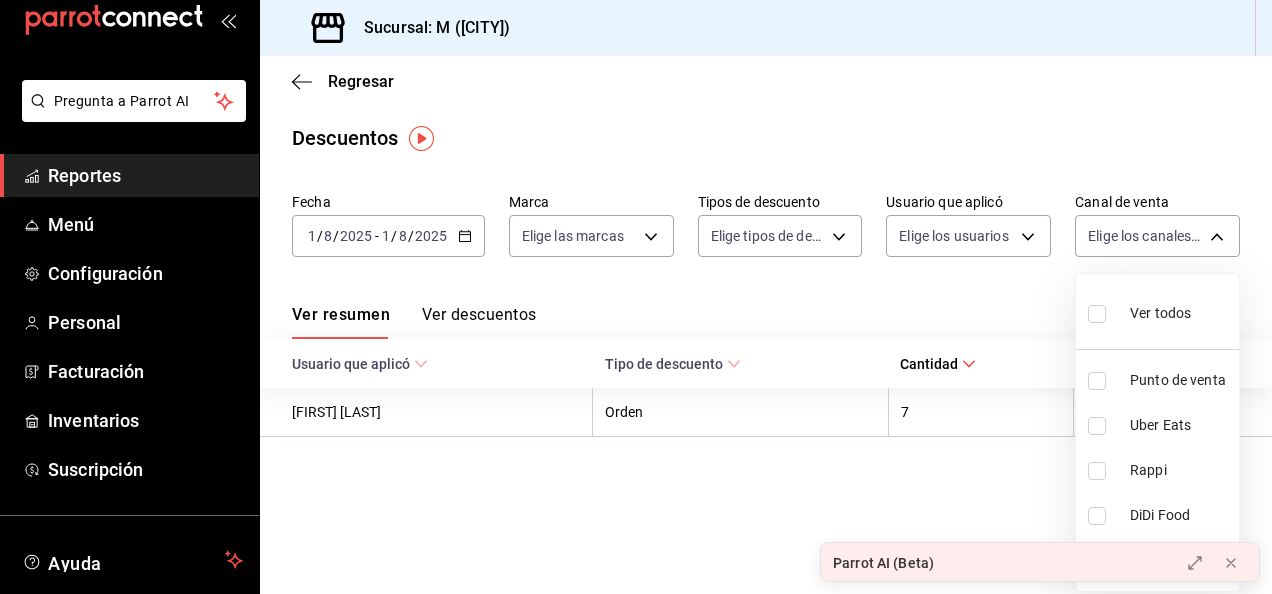 click at bounding box center [636, 297] 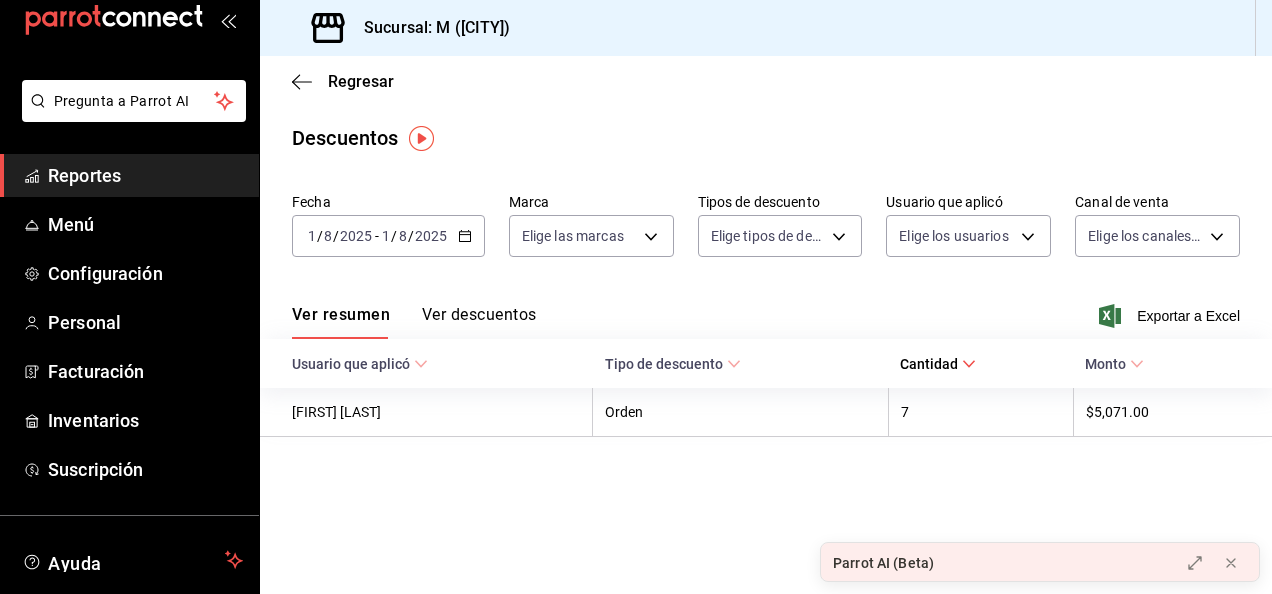 click on "Ver descuentos" at bounding box center (479, 322) 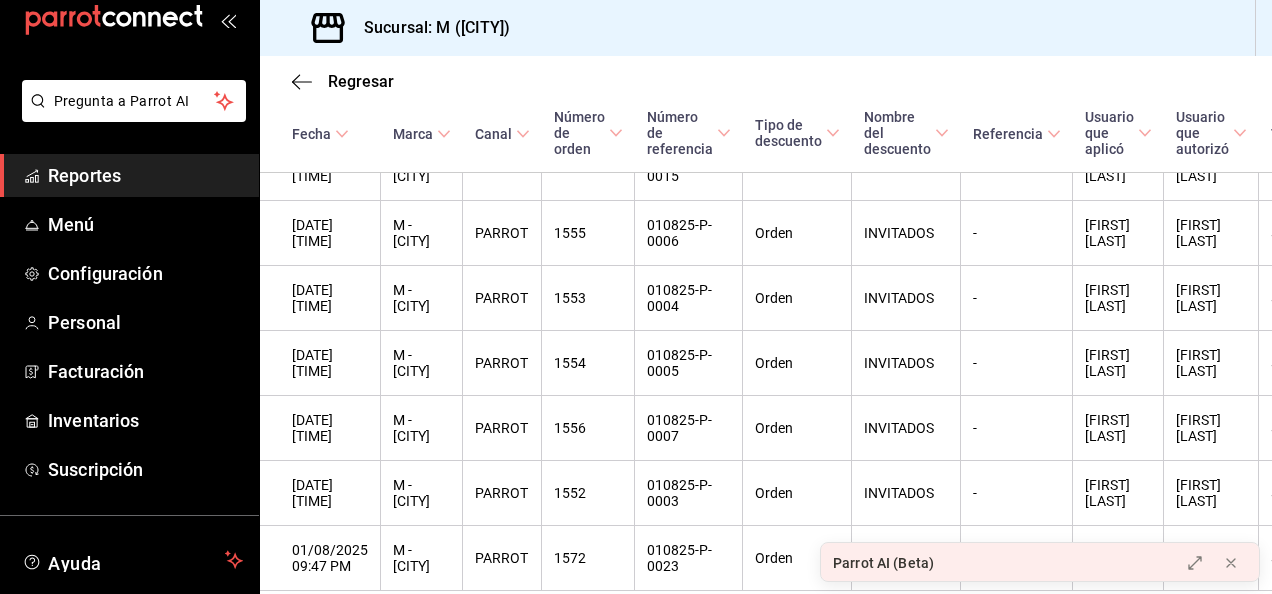scroll, scrollTop: 422, scrollLeft: 92, axis: both 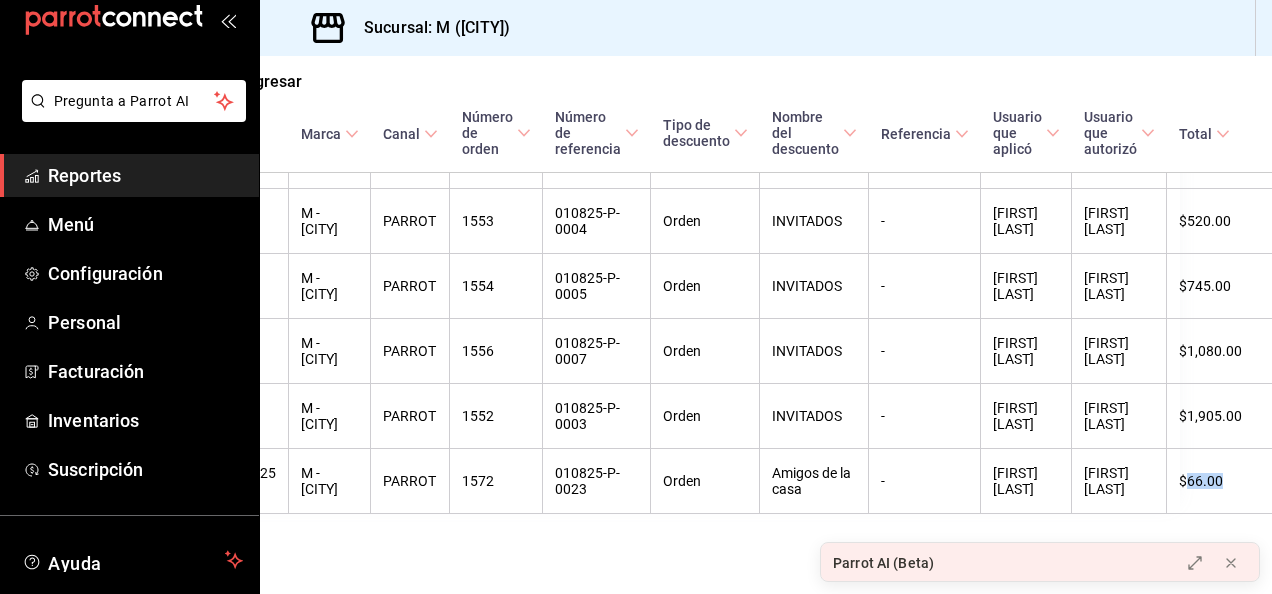 click on "Regresar Descuentos Fecha [DATE] [DATE] - [DATE] [DATE] - [DATE] Marca Elige las marcas Tipos de descuento Elige tipos de descuento Usuario que aplicó Elige los usuarios Canal de venta Elige los canales de venta Ver resumen Ver descuentos Exportar a Excel Fecha Marca Canal Número de orden Número de referencia Tipo de descuento Nombre del descuento Referencia Usuario que aplicó Usuario que autorizó Total [DATE] [TIME] M - [CITY] PARROT 1564 010825-P-0015 Orden INVITADOS - [FIRST] [LAST] [FIRST] [LAST] $180.00 [DATE] [TIME] M - [CITY] PARROT 1555 010825-P-0006 Orden INVITADOS - [FIRST] [LAST] [FIRST] [LAST] $575.00 [DATE] [TIME] M - [CITY] PARROT 1553 010825-P-0004 Orden INVITADOS - [FIRST] [LAST] [FIRST] [LAST] $520.00 [DATE] [TIME] M - [CITY] PARROT 1554 010825-P-0005 Orden INVITADOS - [FIRST] [LAST] [FIRST] [LAST] $745.00 [DATE] [TIME] M - [CITY] PARROT 1556 010825-P-0007 Orden INVITADOS - [FIRST] [LAST] [FIRST] [LAST] $1,080.00 [DATE] [TIME] M - [CITY] PARROT 1552 010825-P-0003 Orden INVITADOS - [FIRST] [LAST]" at bounding box center (766, 325) 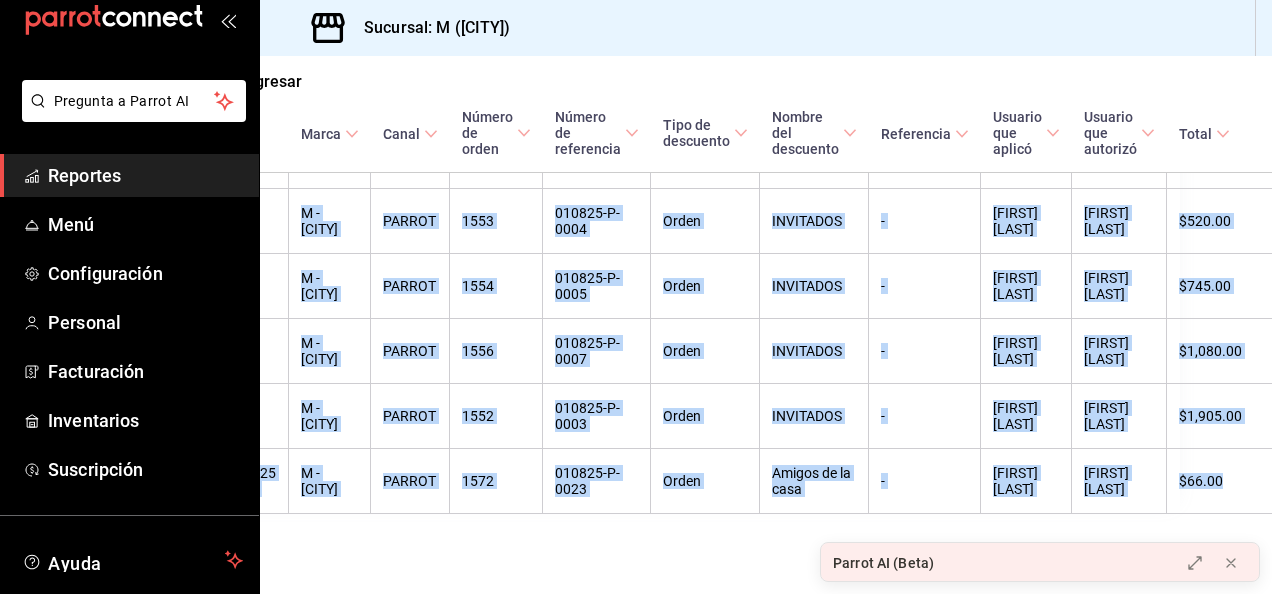 drag, startPoint x: 1266, startPoint y: 583, endPoint x: 995, endPoint y: 534, distance: 275.39426 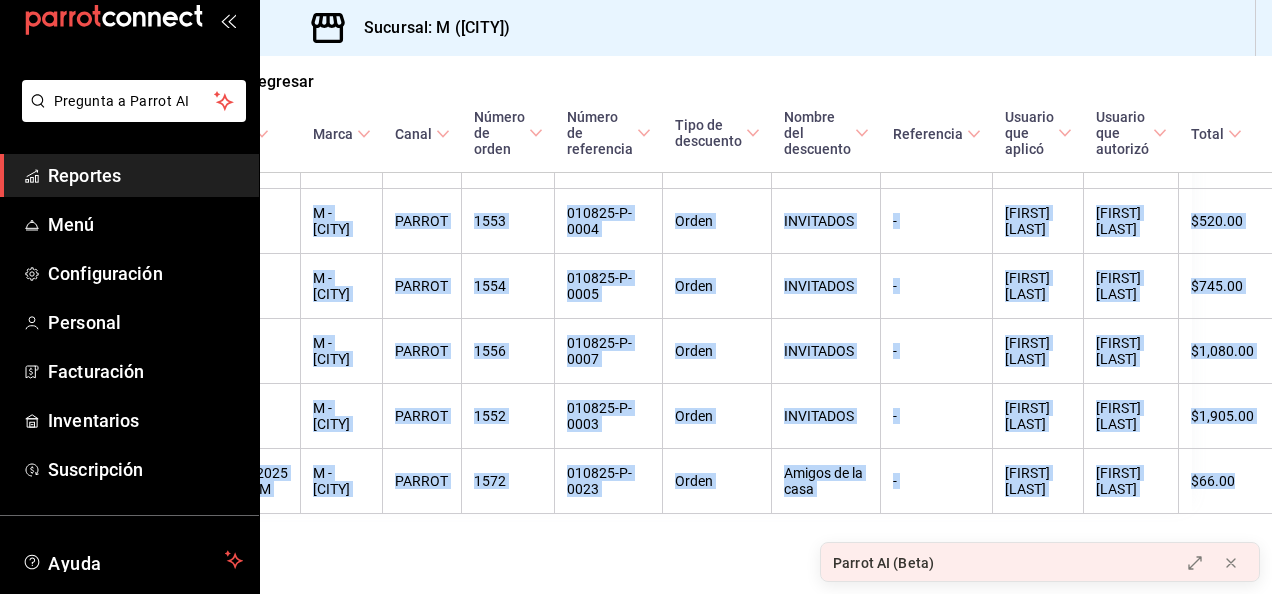 scroll, scrollTop: 422, scrollLeft: 92, axis: both 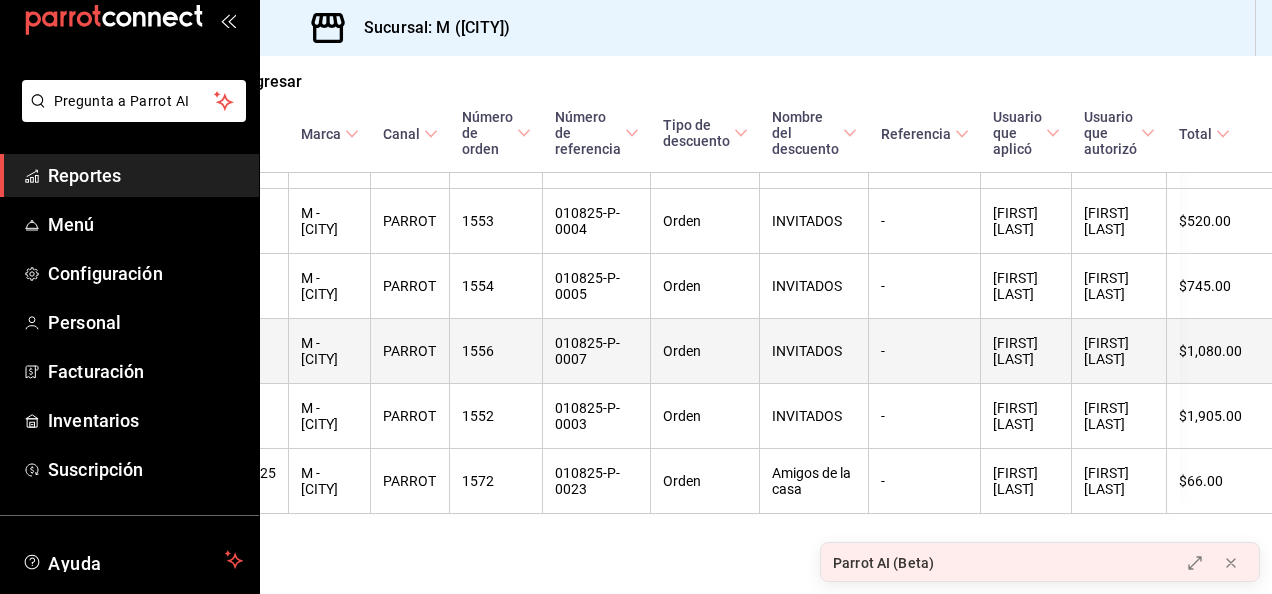click on "-" at bounding box center [925, 351] 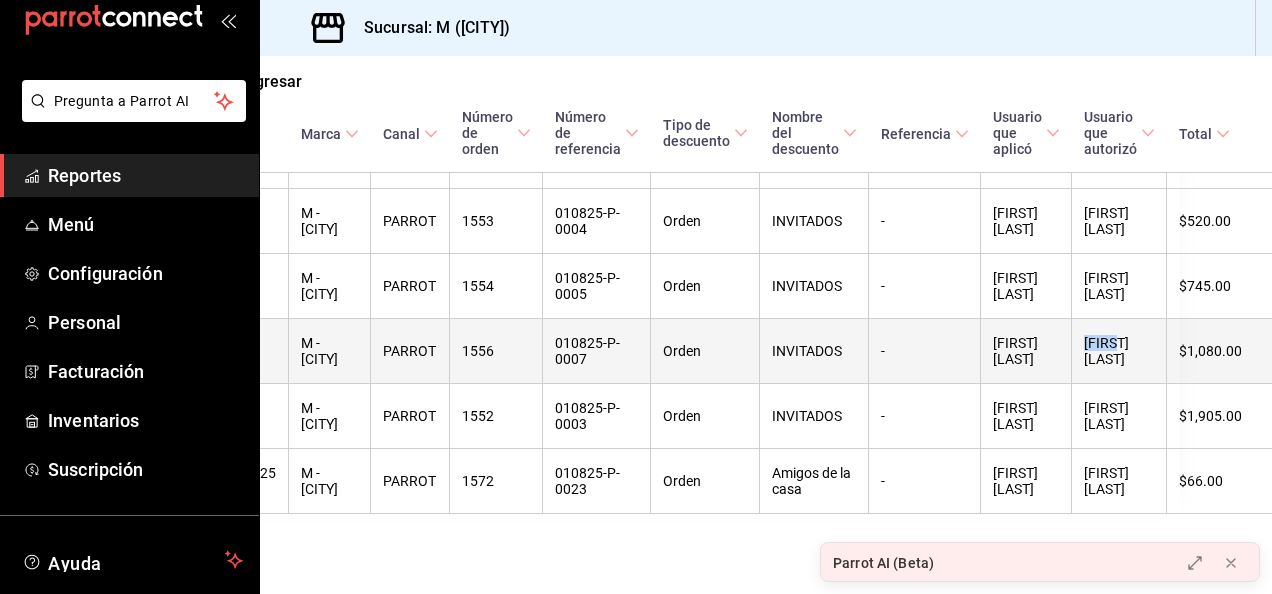 click on "[FIRST] [LAST]" at bounding box center (1119, 351) 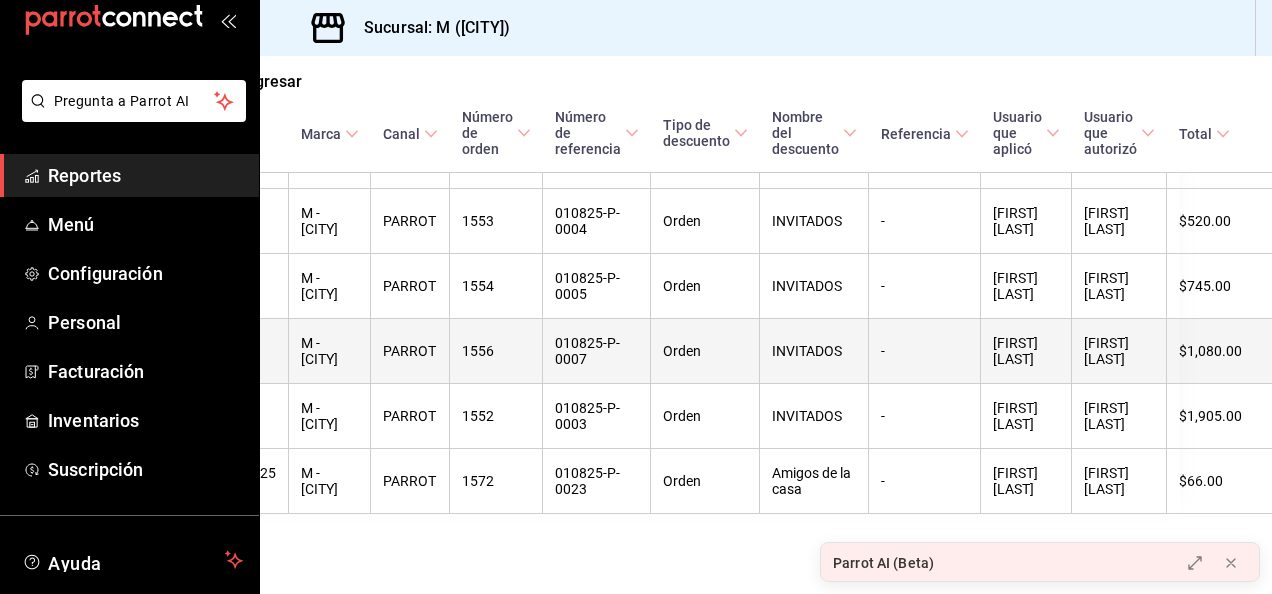 drag, startPoint x: 1086, startPoint y: 329, endPoint x: 1202, endPoint y: 330, distance: 116.00431 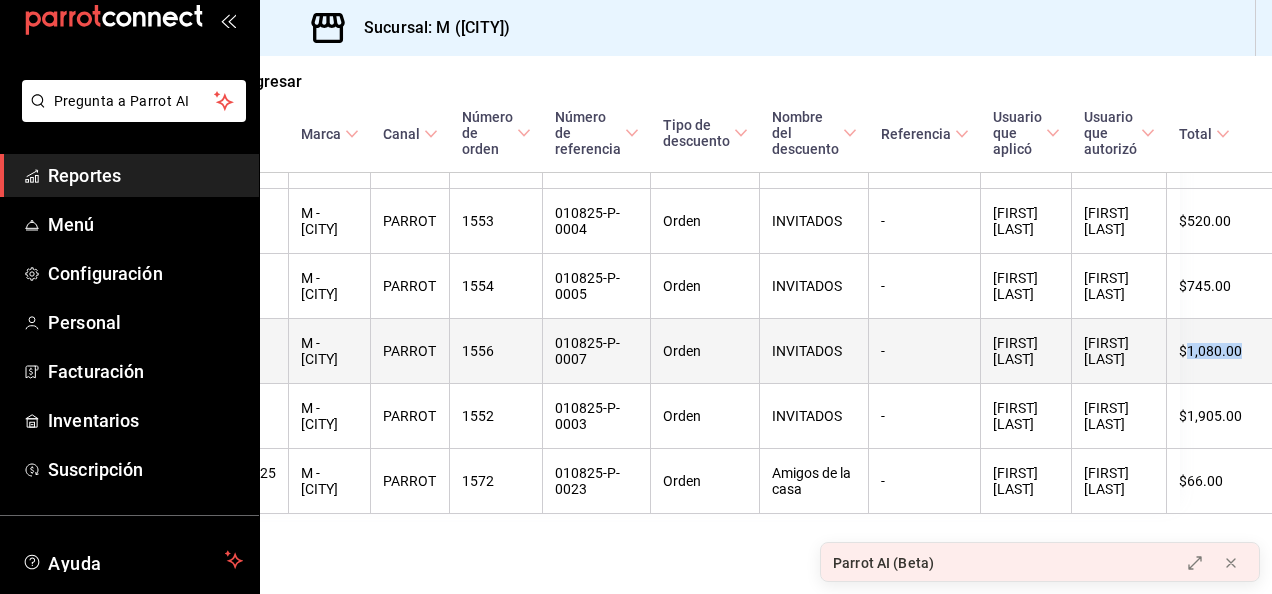 click on "$1,080.00" at bounding box center (1221, 351) 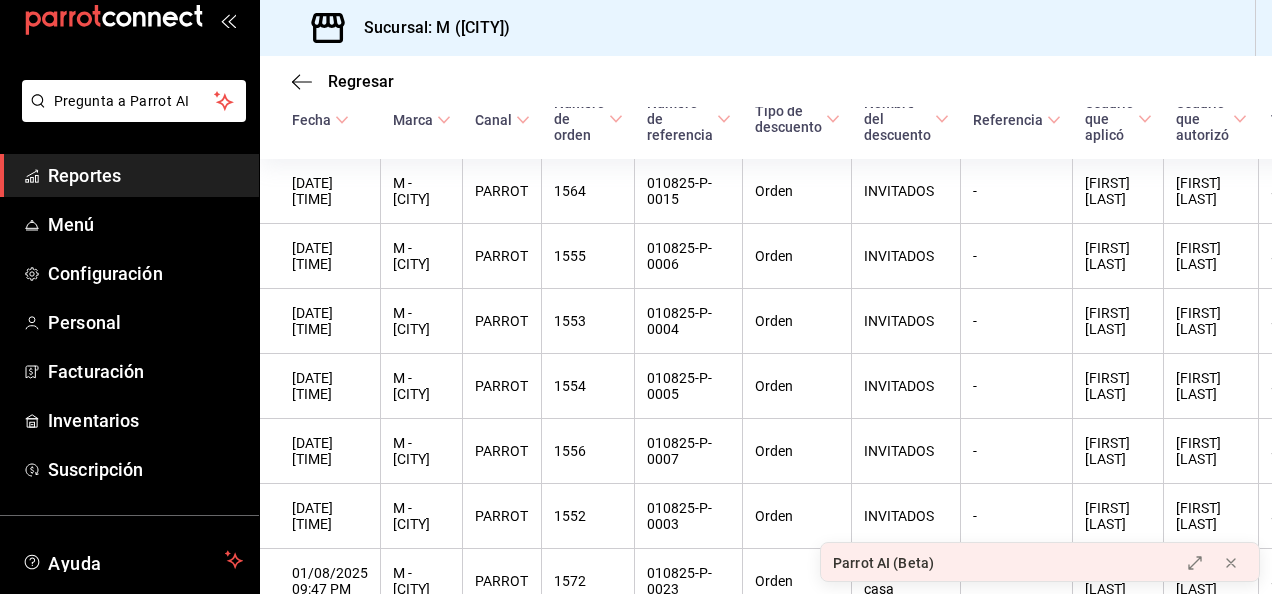 scroll, scrollTop: 280, scrollLeft: 0, axis: vertical 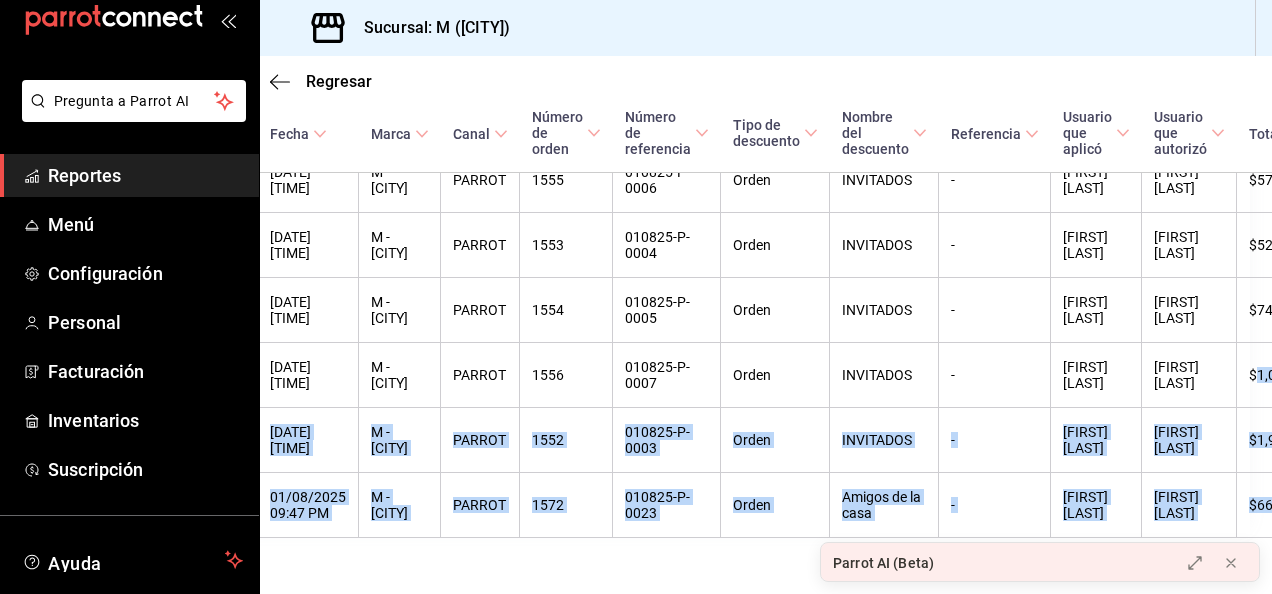 click on "Regresar Descuentos Fecha [DATE] [DATE] - [DATE] [DATE] - [DATE] Marca Elige las marcas Tipos de descuento Elige tipos de descuento Usuario que aplicó Elige los usuarios Canal de venta Elige los canales de venta Ver resumen Ver descuentos Exportar a Excel Fecha Marca Canal Número de orden Número de referencia Tipo de descuento Nombre del descuento Referencia Usuario que aplicó Usuario que autorizó Total [DATE] [TIME] M - [CITY] PARROT 1564 010825-P-0015 Orden INVITADOS - [FIRST] [LAST] [FIRST] [LAST] $180.00 [DATE] [TIME] M - [CITY] PARROT 1555 010825-P-0006 Orden INVITADOS - [FIRST] [LAST] [FIRST] [LAST] $575.00 [DATE] [TIME] M - [CITY] PARROT 1553 010825-P-0004 Orden INVITADOS - [FIRST] [LAST] [FIRST] [LAST] $520.00 [DATE] [TIME] M - [CITY] PARROT 1554 010825-P-0005 Orden INVITADOS - [FIRST] [LAST] [FIRST] [LAST] $745.00 [DATE] [TIME] M - [CITY] PARROT 1556 010825-P-0007 Orden INVITADOS - [FIRST] [LAST] [FIRST] [LAST] $1,080.00 [DATE] [TIME] M - [CITY] PARROT 1552 010825-P-0003 Orden INVITADOS - [FIRST] [LAST]" at bounding box center (766, 325) 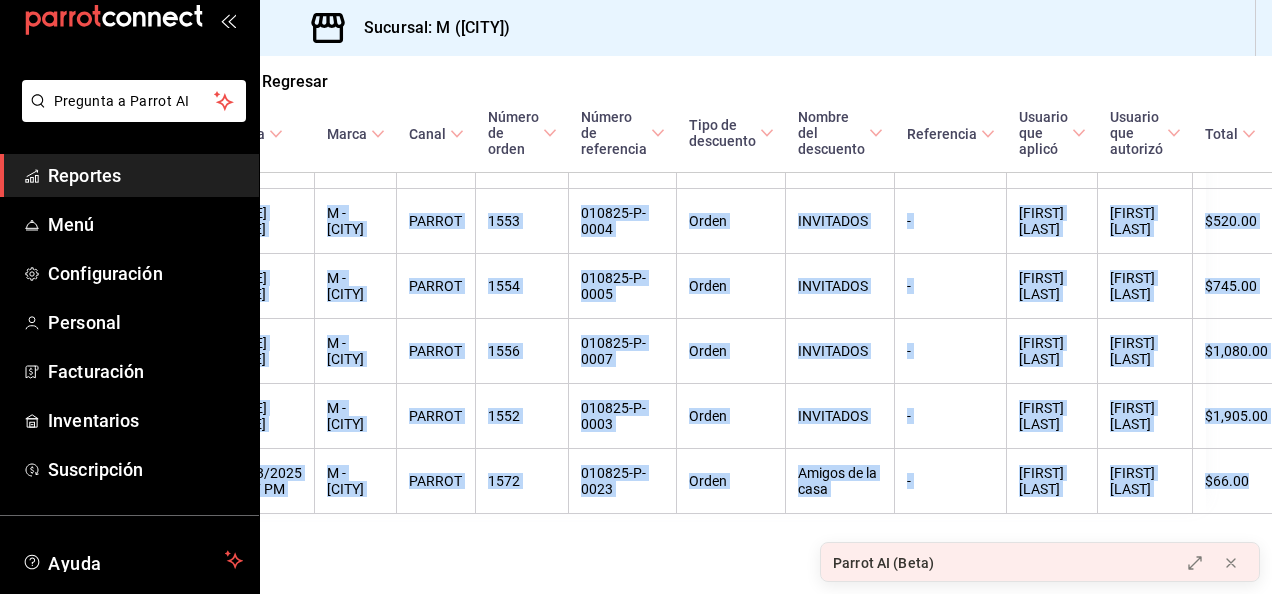 scroll, scrollTop: 422, scrollLeft: 92, axis: both 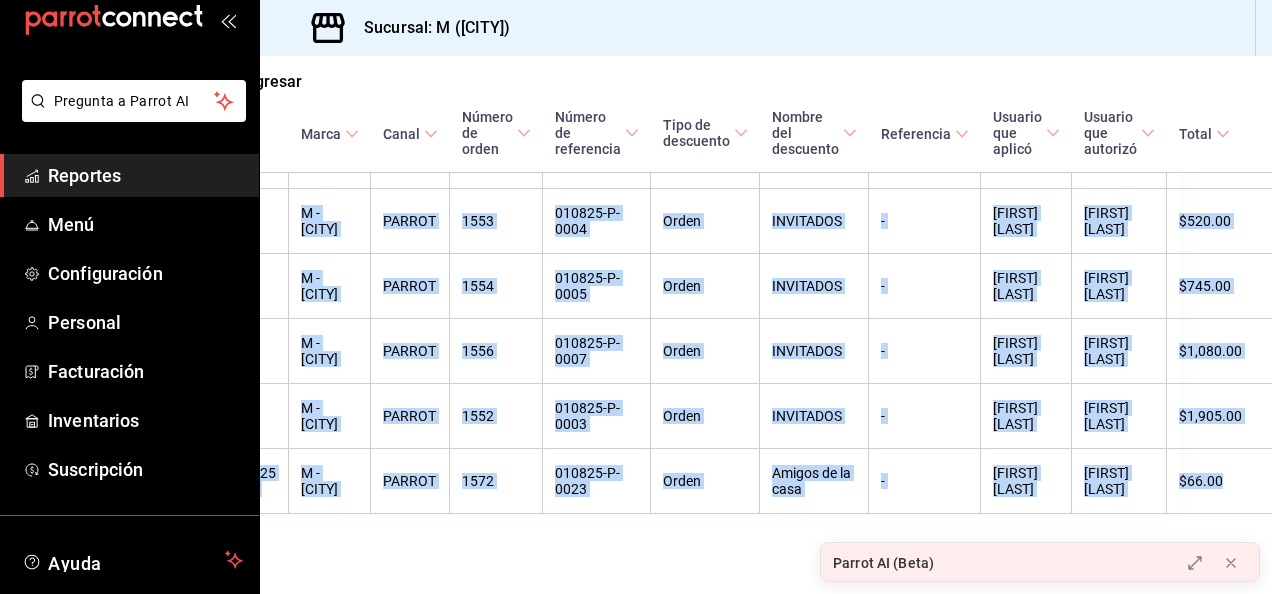click on "Regresar Descuentos Fecha [DATE] [DATE] - [DATE] [DATE] - [DATE] Marca Elige las marcas Tipos de descuento Elige tipos de descuento Usuario que aplicó Elige los usuarios Canal de venta Elige los canales de venta Ver resumen Ver descuentos Exportar a Excel Fecha Marca Canal Número de orden Número de referencia Tipo de descuento Nombre del descuento Referencia Usuario que aplicó Usuario que autorizó Total [DATE] [TIME] M - [CITY] PARROT 1564 010825-P-0015 Orden INVITADOS - [FIRST] [LAST] [FIRST] [LAST] $180.00 [DATE] [TIME] M - [CITY] PARROT 1555 010825-P-0006 Orden INVITADOS - [FIRST] [LAST] [FIRST] [LAST] $575.00 [DATE] [TIME] M - [CITY] PARROT 1553 010825-P-0004 Orden INVITADOS - [FIRST] [LAST] [FIRST] [LAST] $520.00 [DATE] [TIME] M - [CITY] PARROT 1554 010825-P-0005 Orden INVITADOS - [FIRST] [LAST] [FIRST] [LAST] $745.00 [DATE] [TIME] M - [CITY] PARROT 1556 010825-P-0007 Orden INVITADOS - [FIRST] [LAST] [FIRST] [LAST] $1,080.00 [DATE] [TIME] M - [CITY] PARROT 1552 010825-P-0003 Orden INVITADOS - [FIRST] [LAST]" at bounding box center (766, 325) 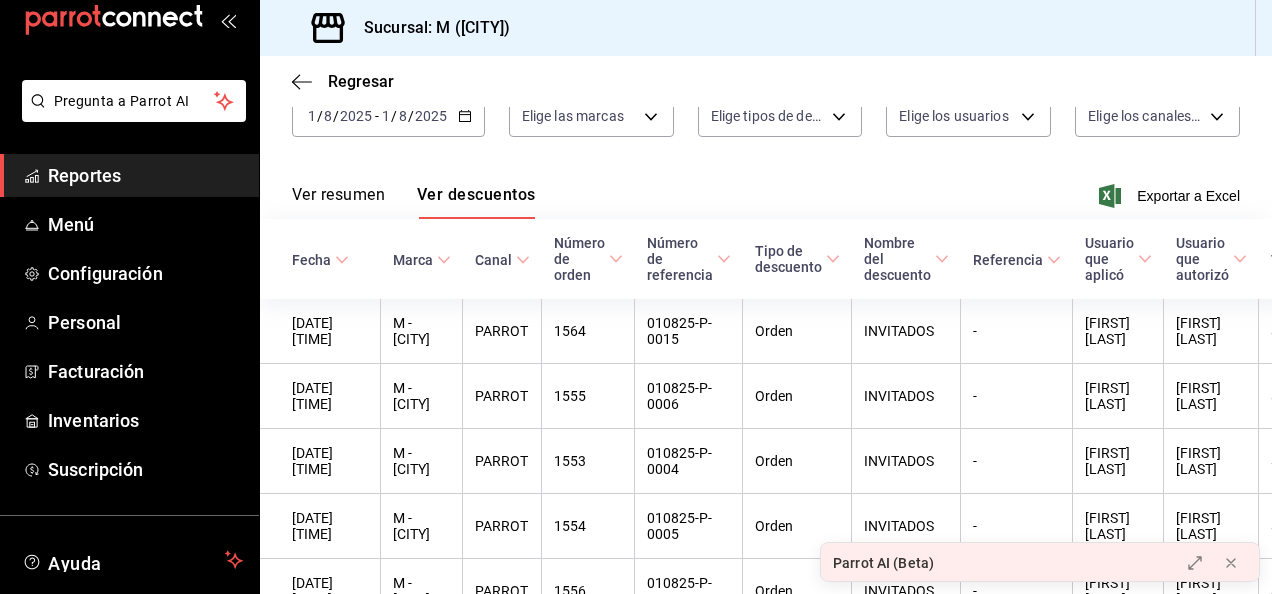 scroll, scrollTop: 0, scrollLeft: 0, axis: both 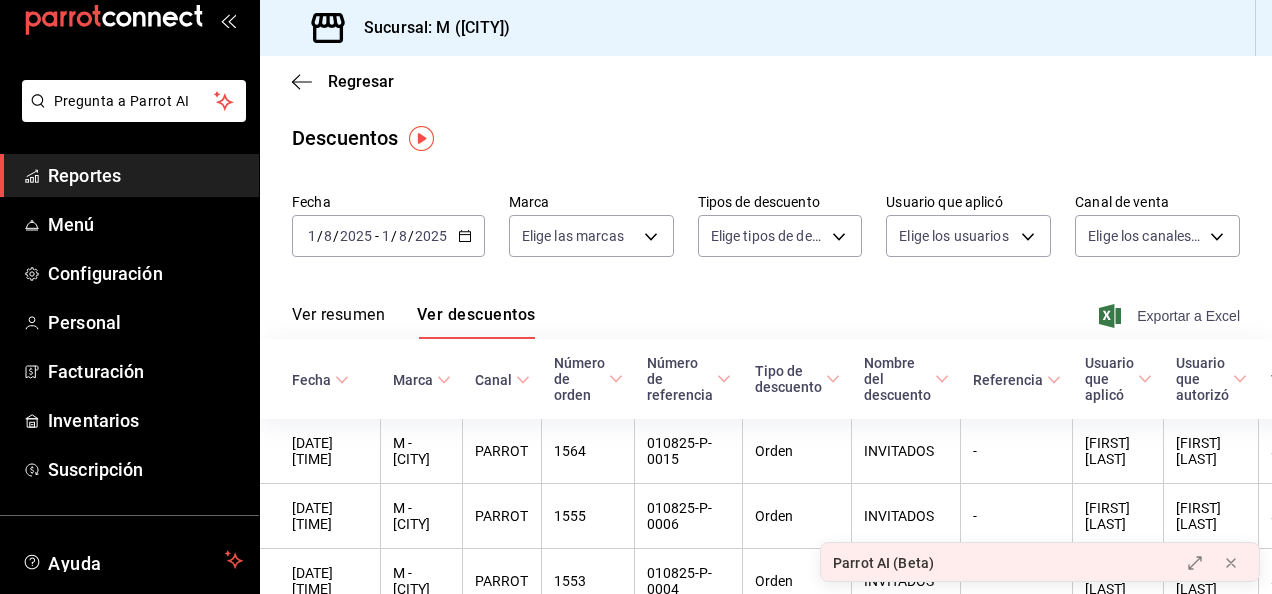 click on "Exportar a Excel" at bounding box center (1171, 316) 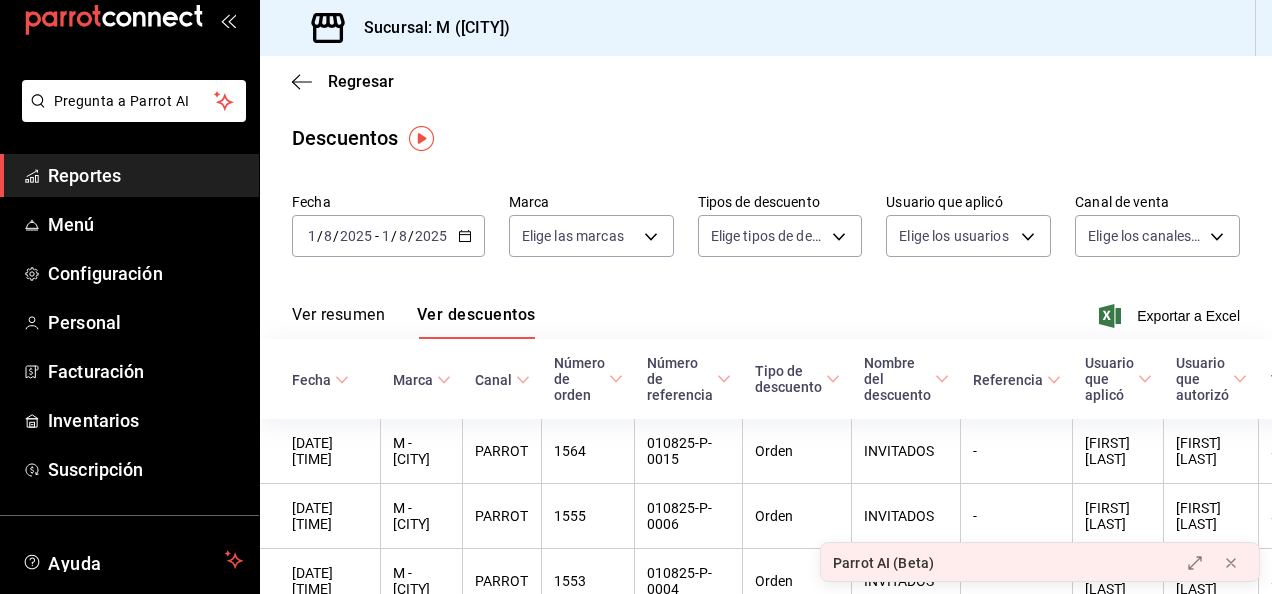 click 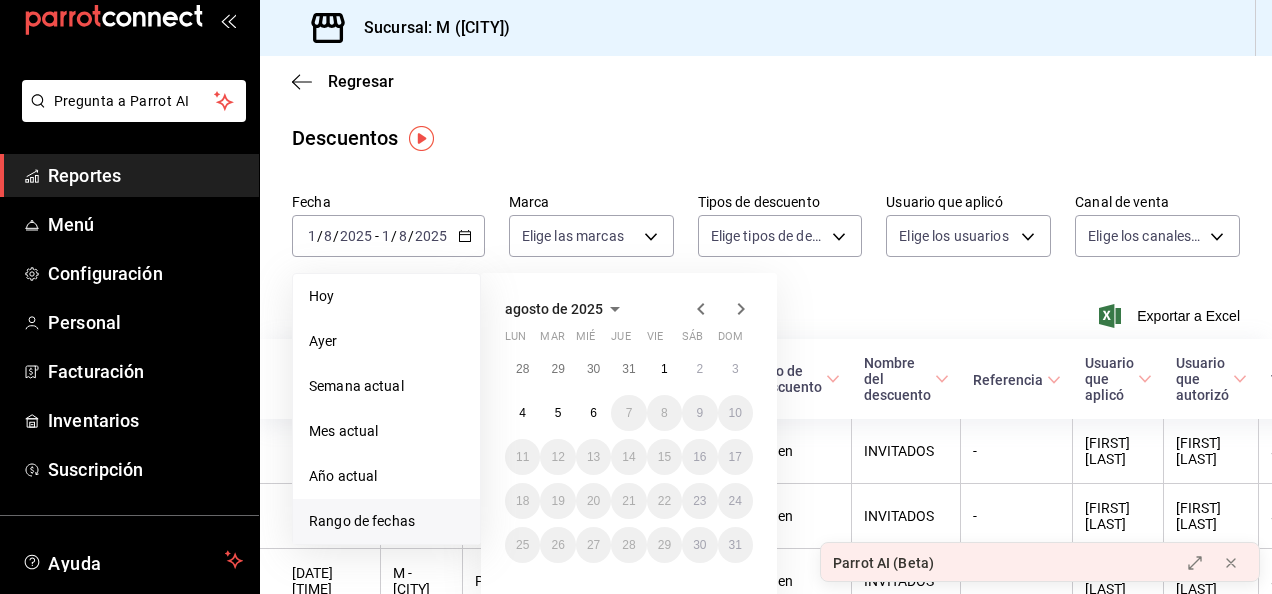 click on "Rango de fechas" at bounding box center (386, 521) 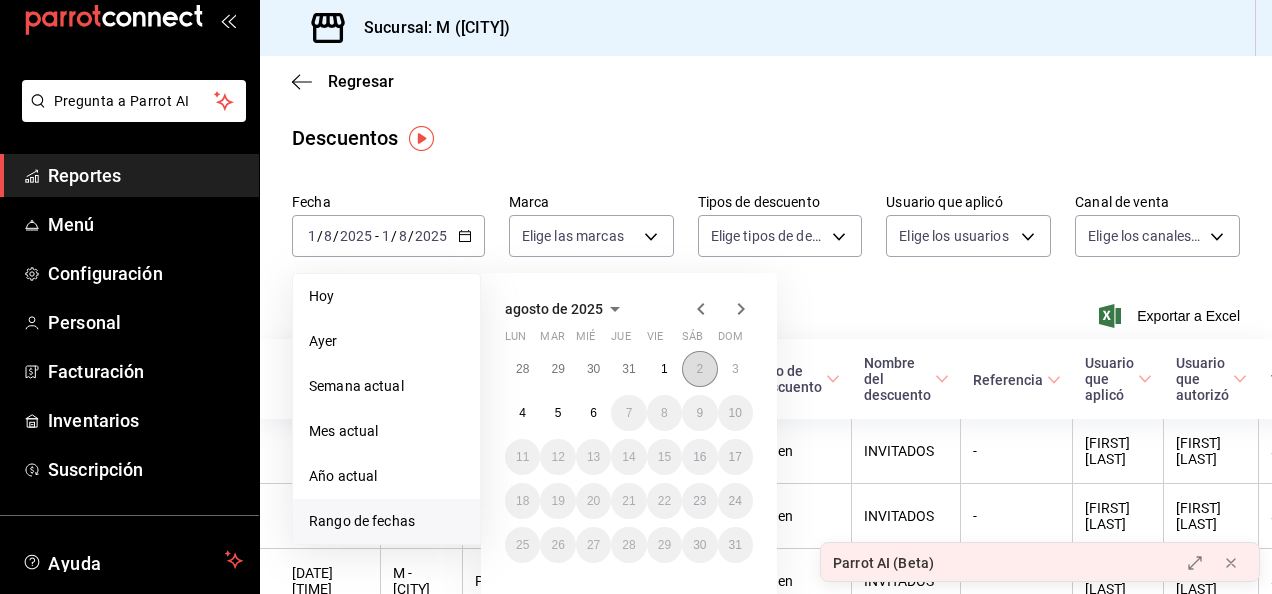 click on "2" at bounding box center [699, 369] 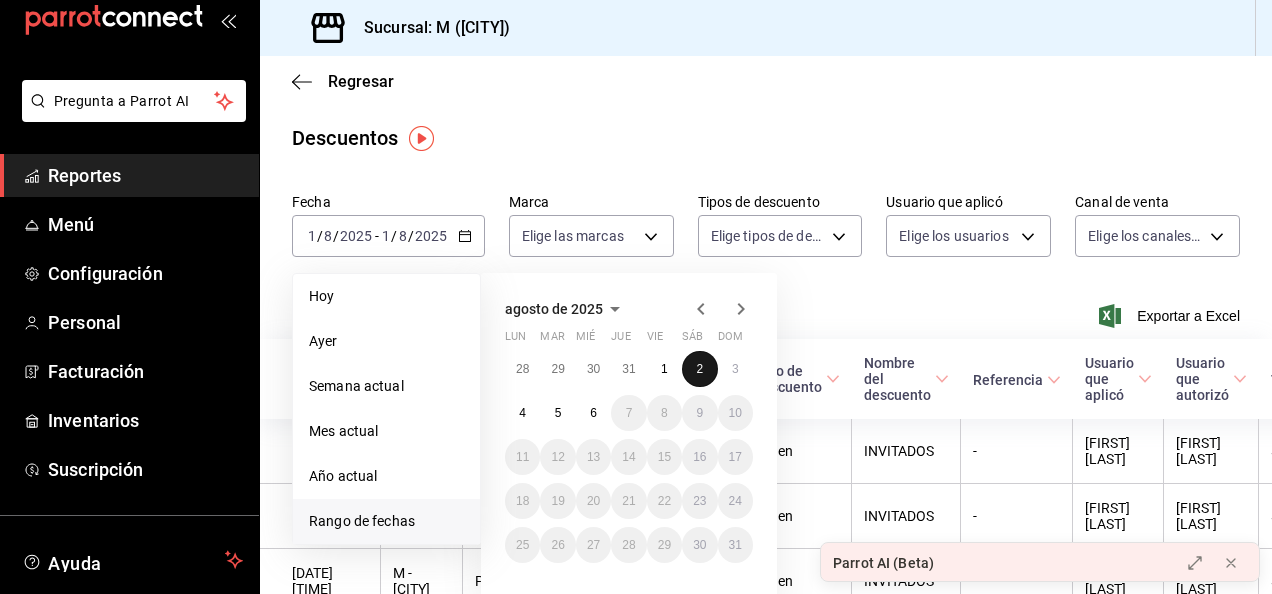 click on "2" at bounding box center (699, 369) 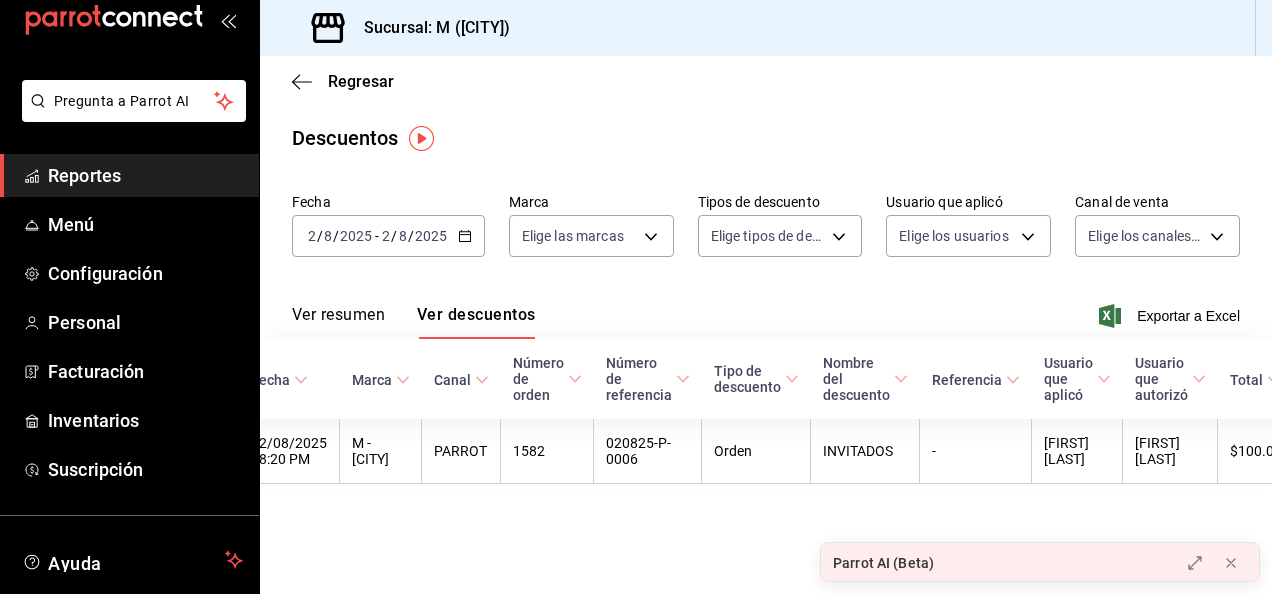 scroll, scrollTop: 0, scrollLeft: 66, axis: horizontal 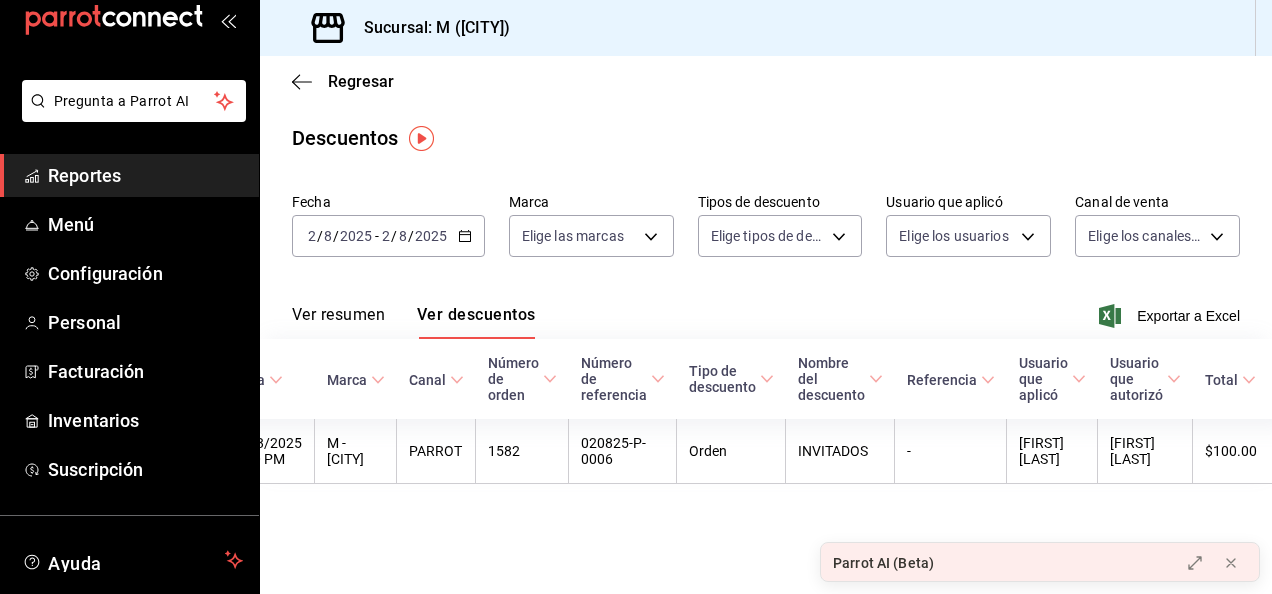 click 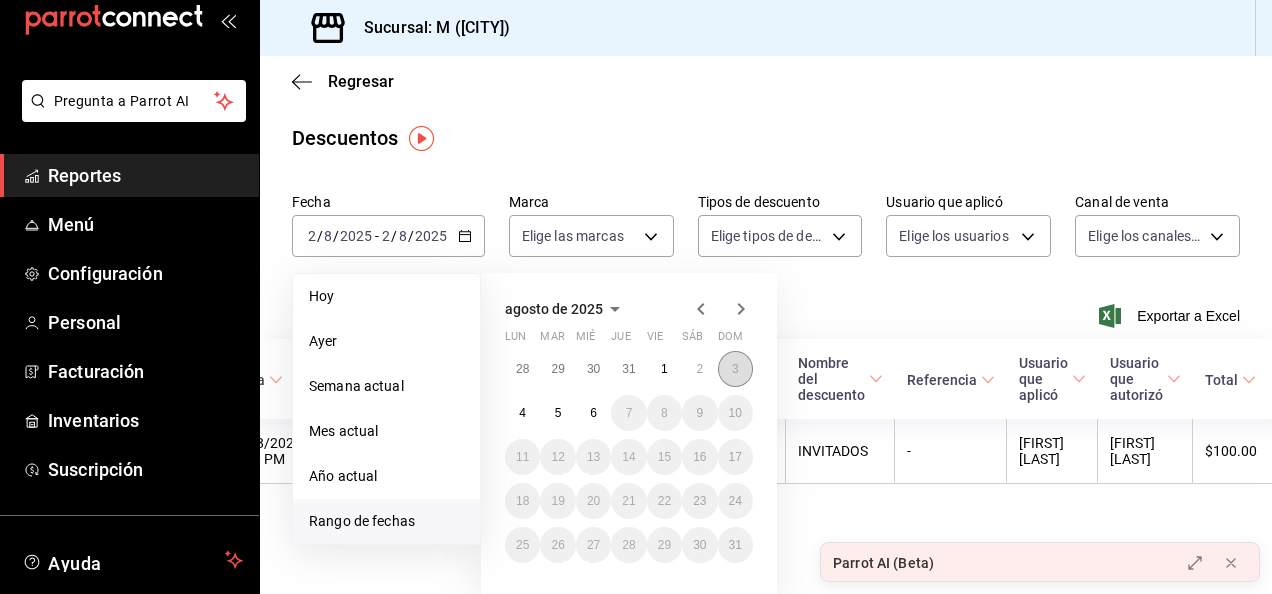 click on "3" at bounding box center (735, 369) 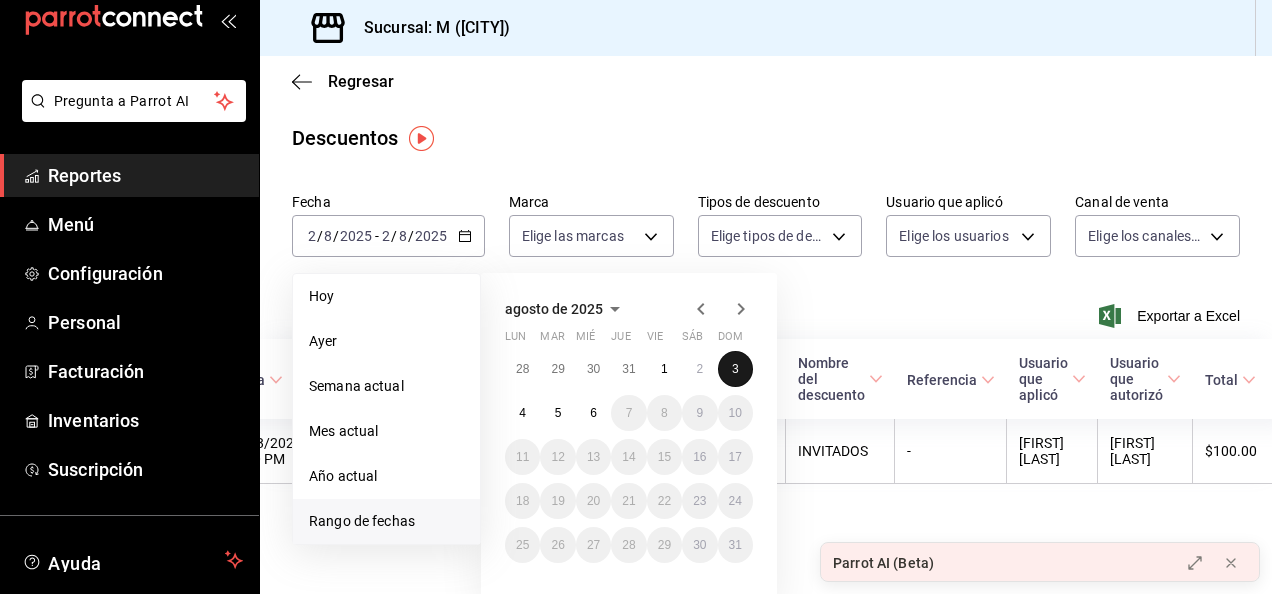 click on "3" at bounding box center (735, 369) 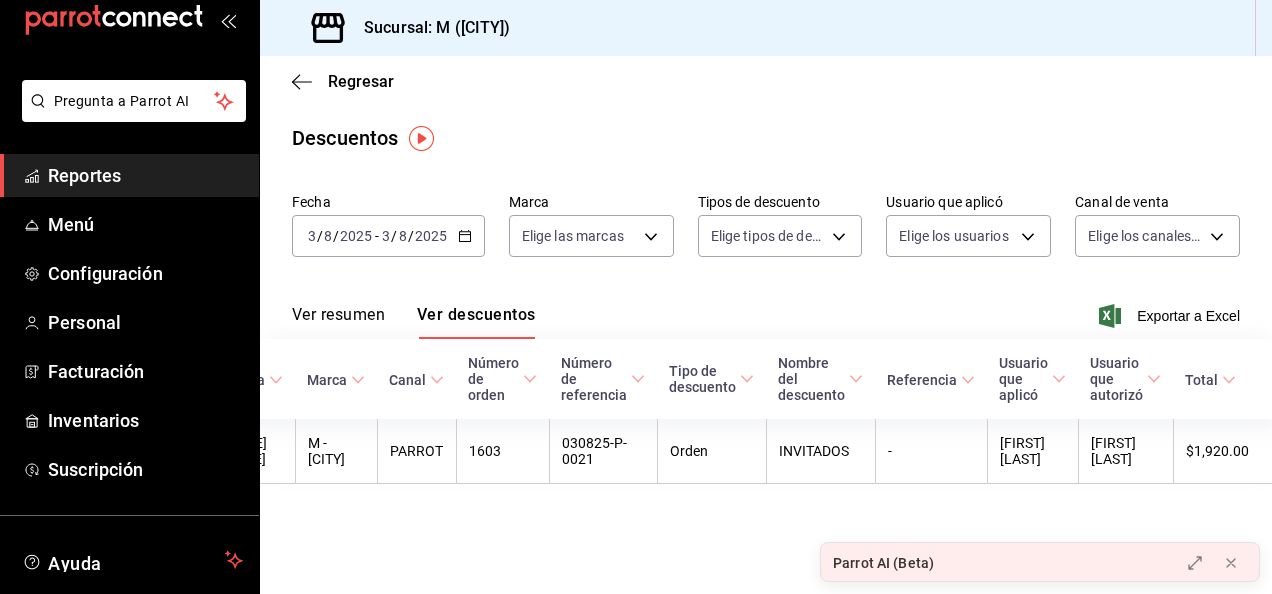 drag, startPoint x: 1260, startPoint y: 530, endPoint x: 1262, endPoint y: 492, distance: 38.052597 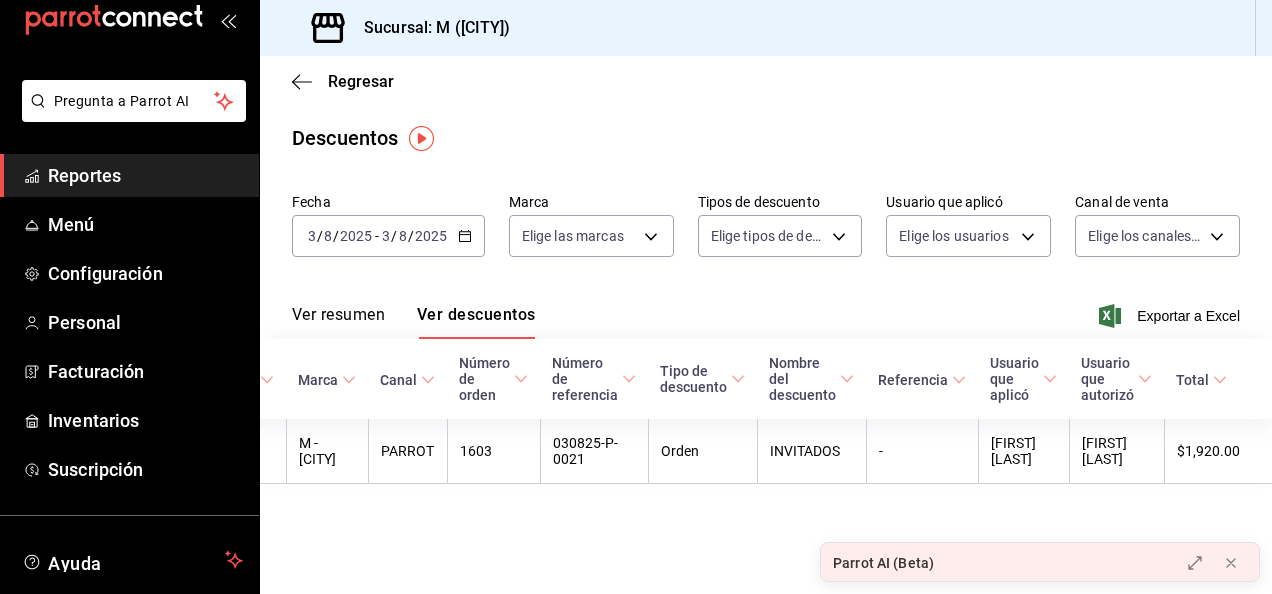 click on "Regresar Descuentos Fecha [DATE] [DATE] - [DATE] [DATE] - [DATE] Marca Elige las marcas Tipos de descuento Elige tipos de descuento Usuario que aplicó Elige los usuarios Canal de venta Elige los canales de venta Ver resumen Ver descuentos Exportar a Excel Fecha Marca Canal Número de orden Número de referencia Tipo de descuento Nombre del descuento Referencia Usuario que aplicó Usuario que autorizó Total [DATE] [TIME] M - [CITY] PARROT 1603 030825-P-0021 Orden INVITADOS - [FIRST] [LAST] [FIRST] [LAST] $1,920.00" at bounding box center (766, 325) 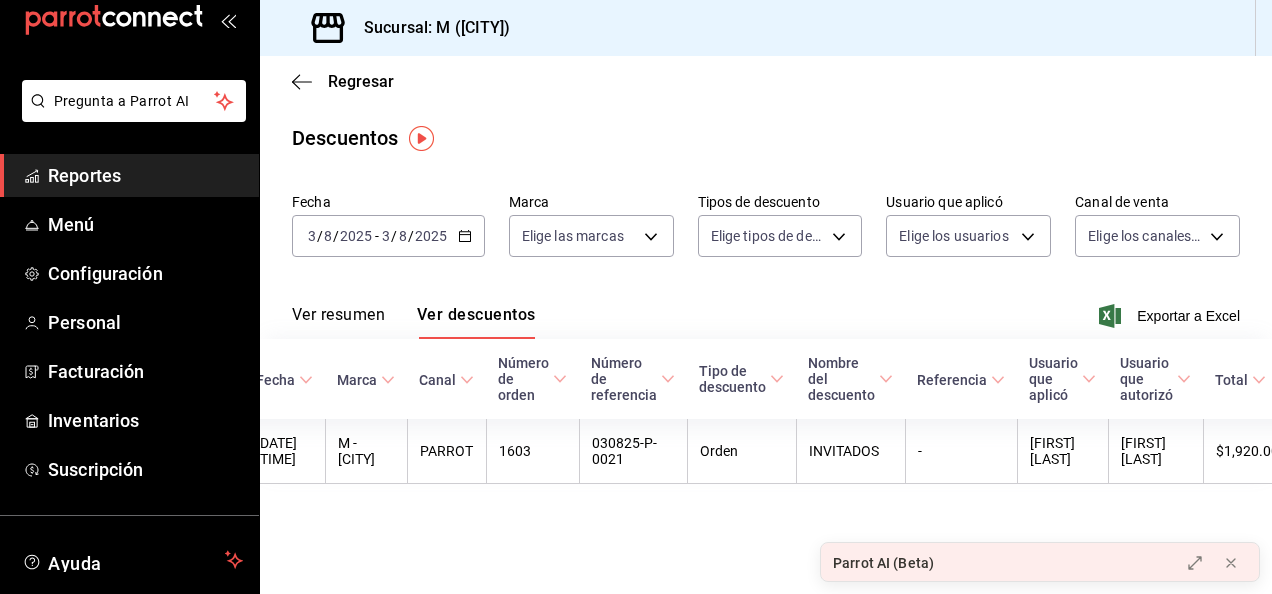 scroll, scrollTop: 0, scrollLeft: 0, axis: both 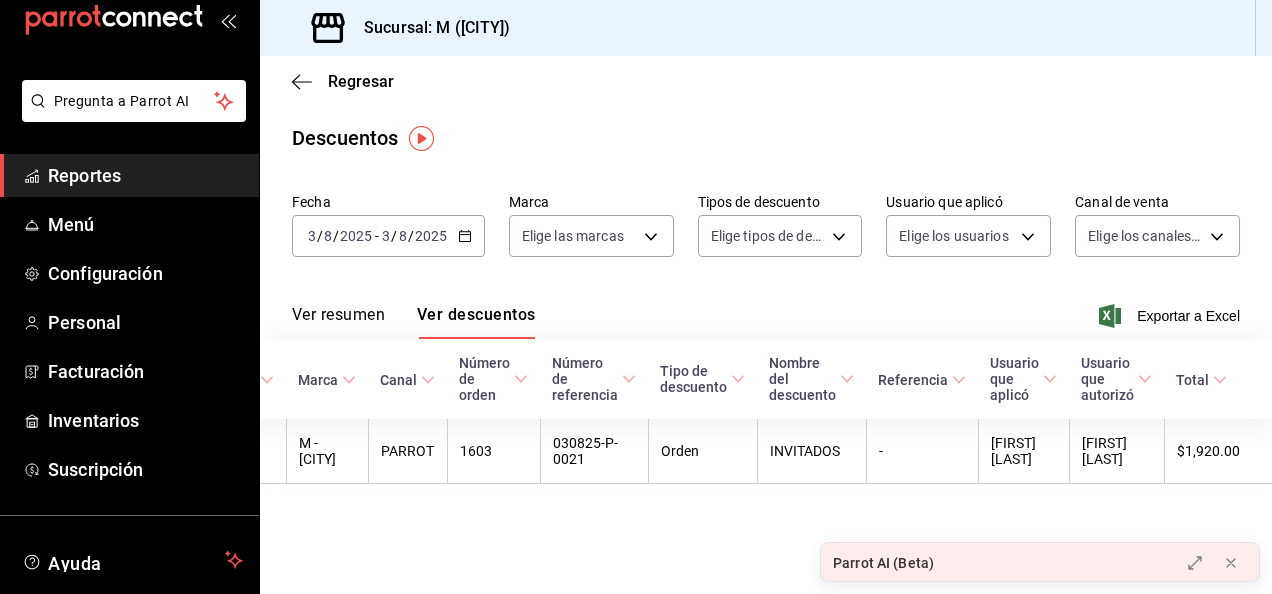click on "Ver resumen" at bounding box center [338, 322] 